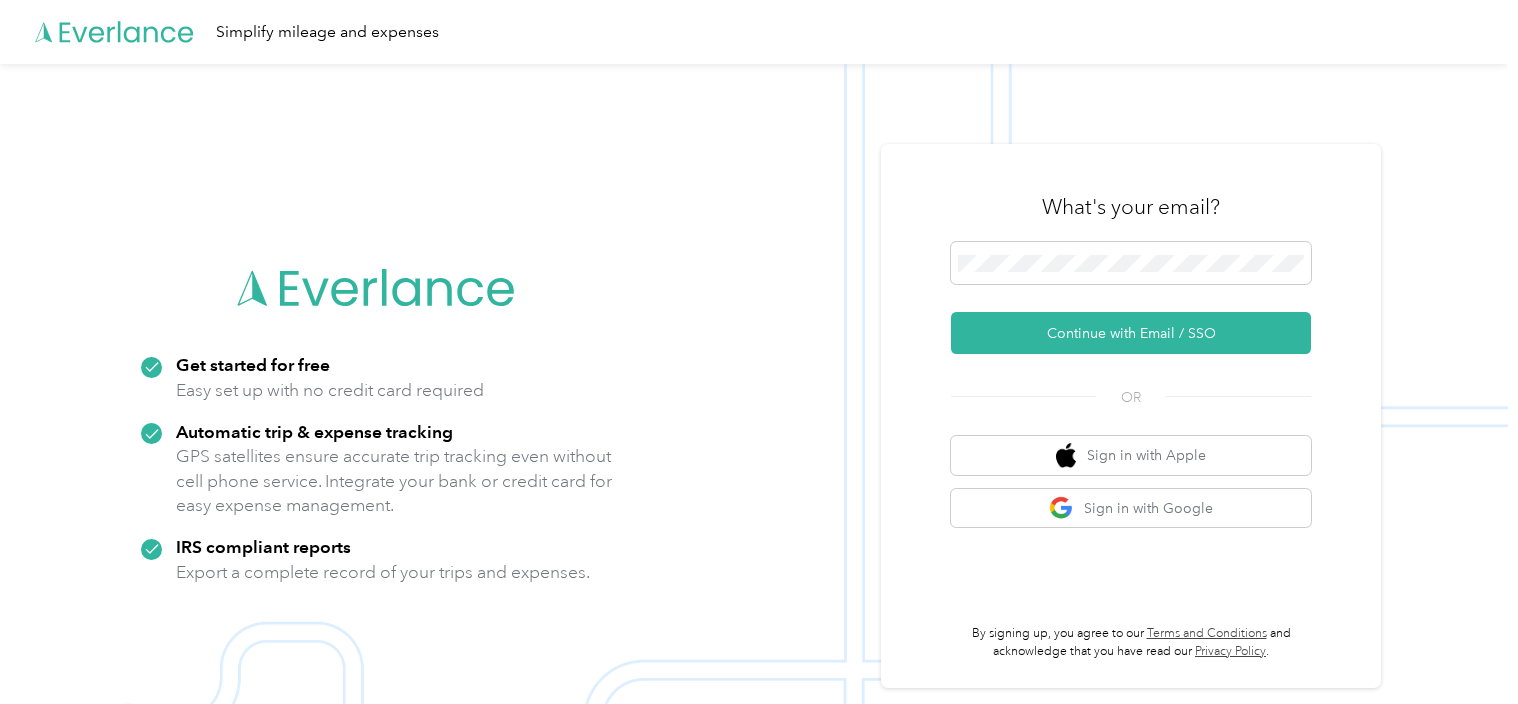scroll, scrollTop: 0, scrollLeft: 0, axis: both 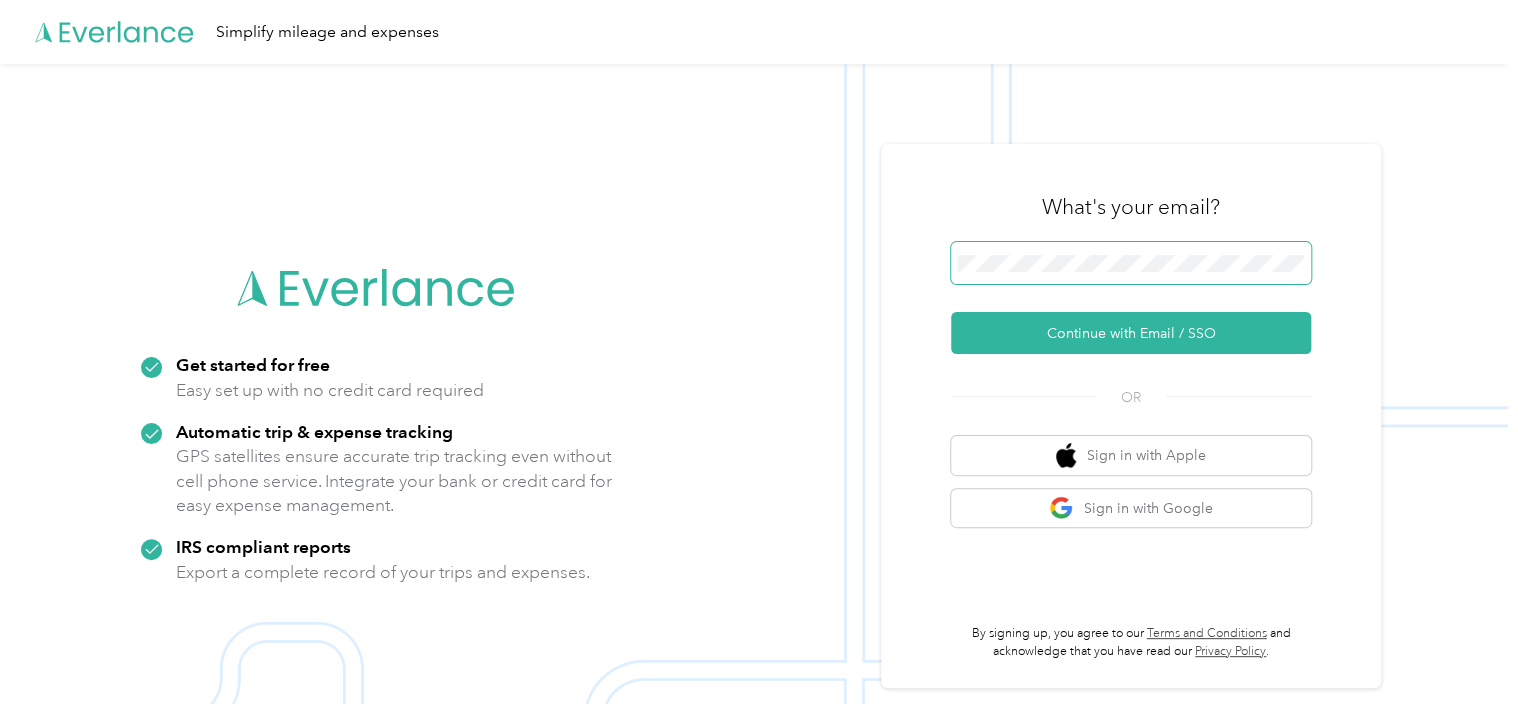 click at bounding box center [1131, 263] 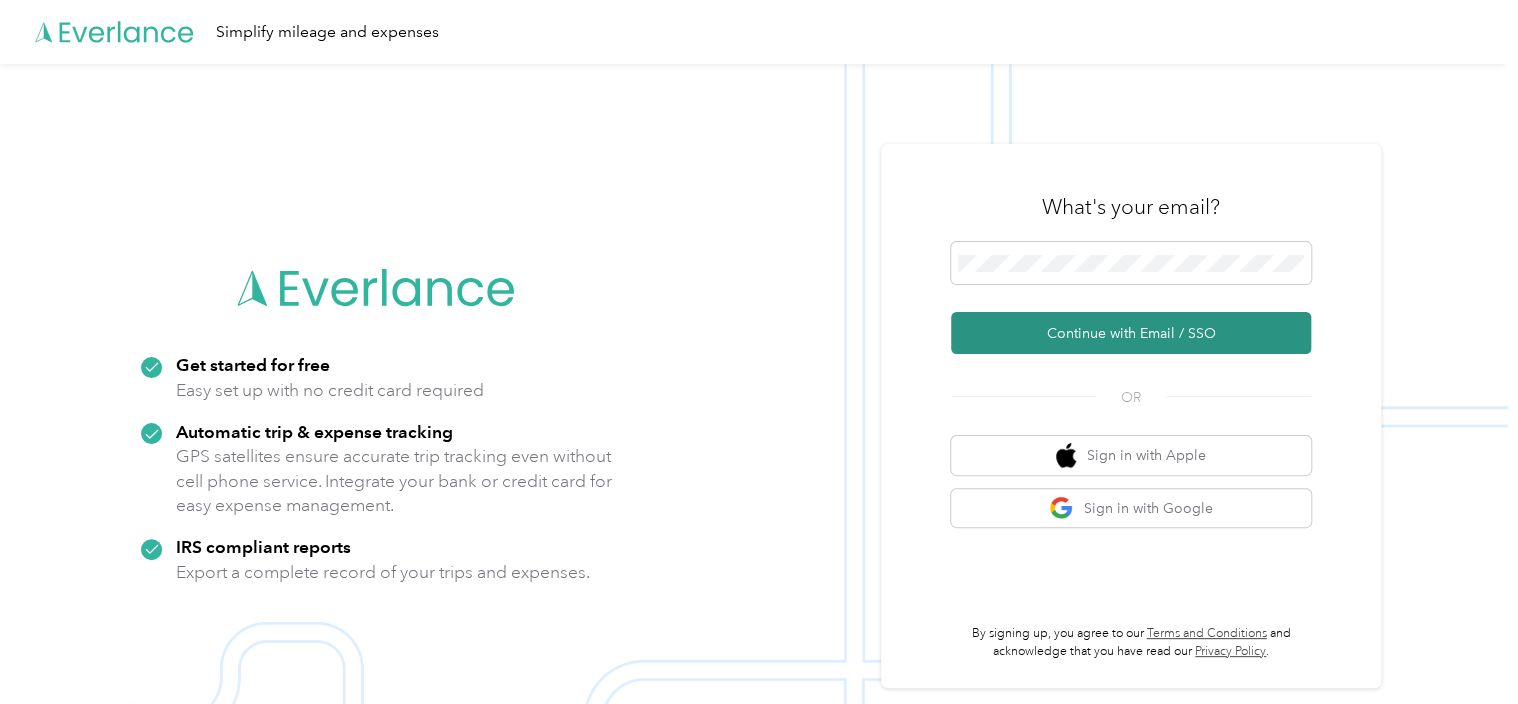 click on "Continue with Email / SSO" at bounding box center [1131, 333] 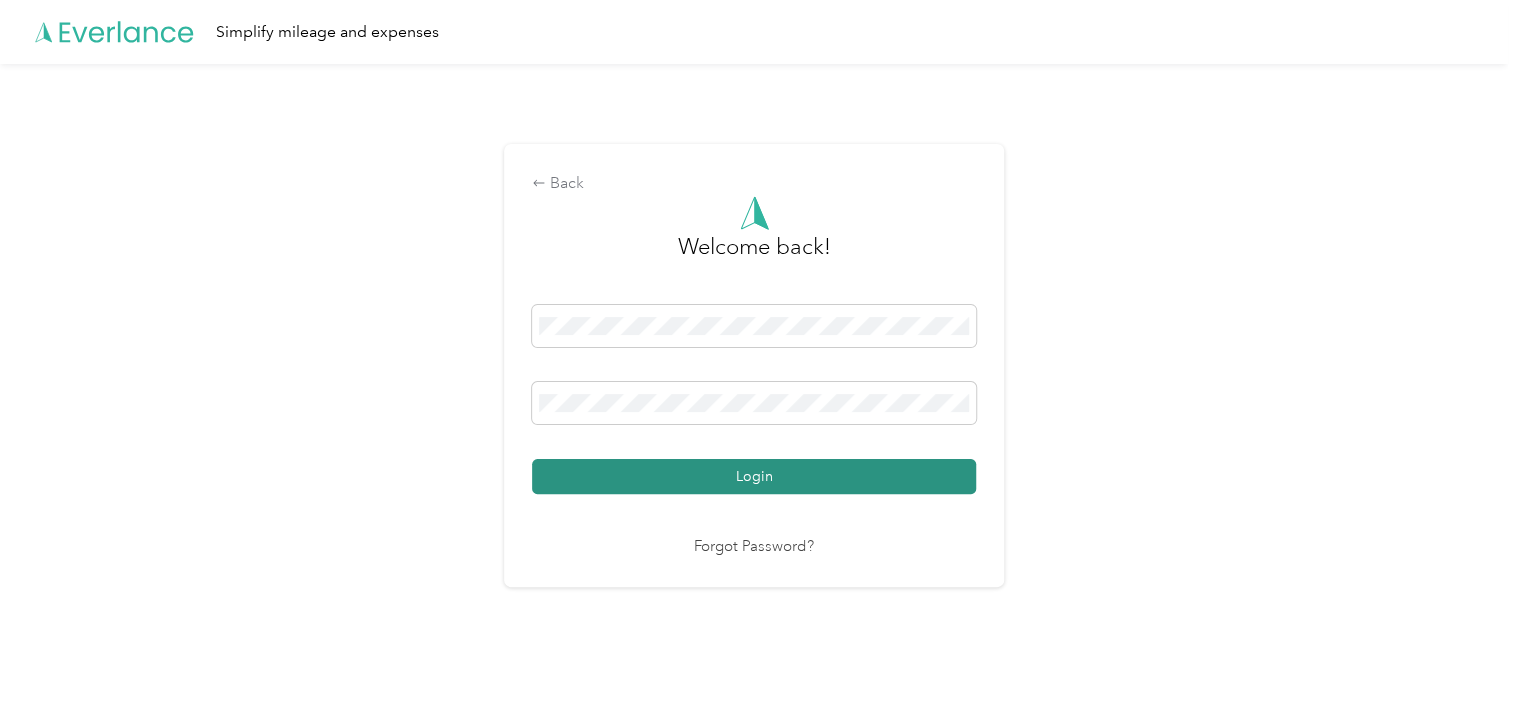 click on "Login" at bounding box center [754, 476] 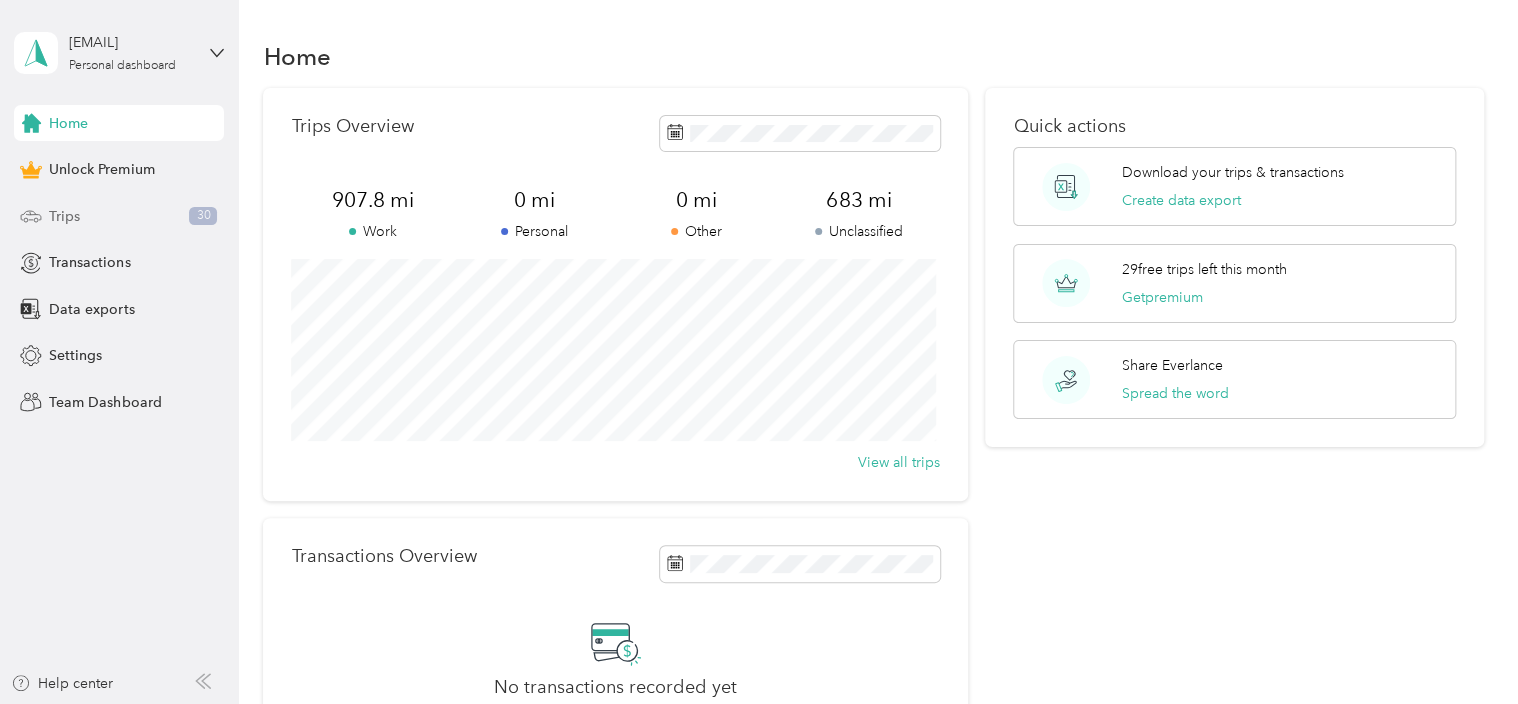 click on "Trips 30" at bounding box center [119, 216] 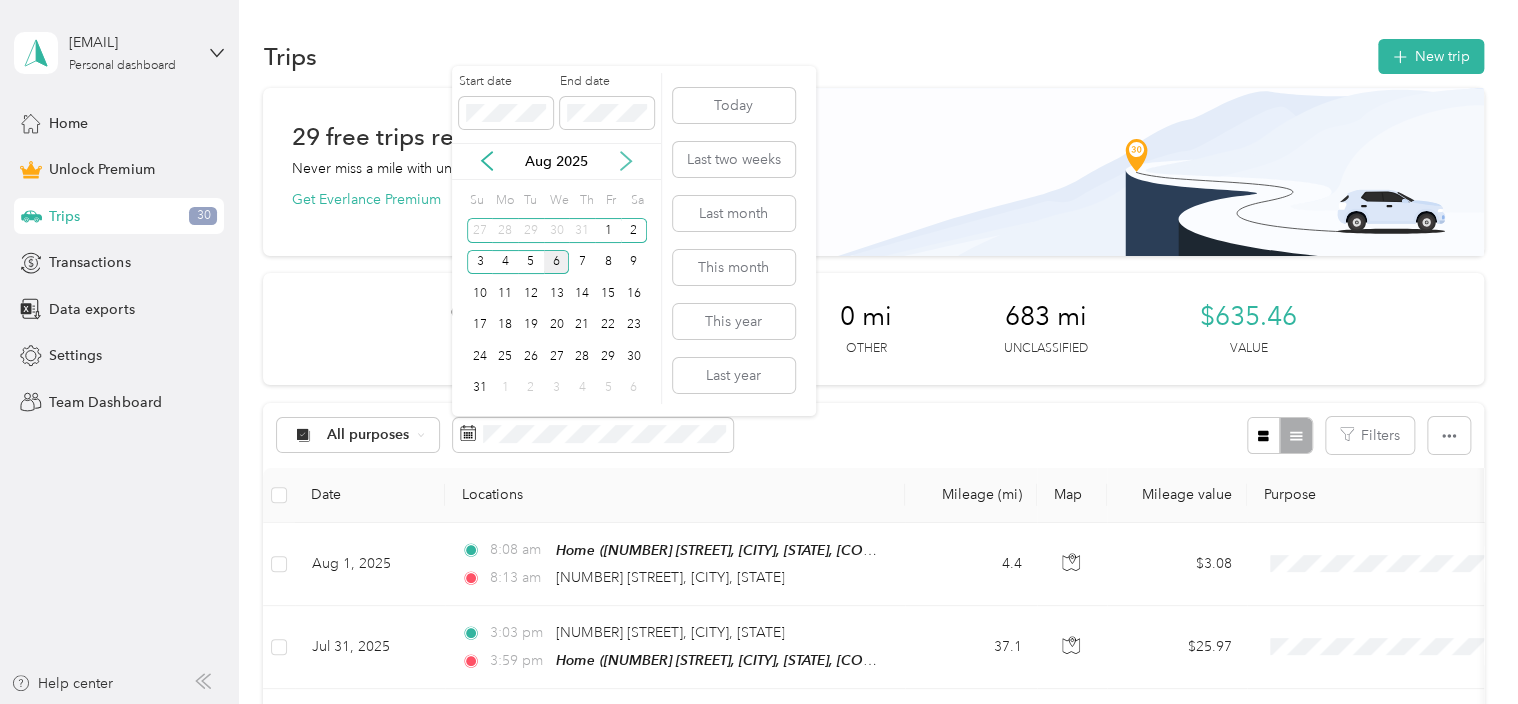 click 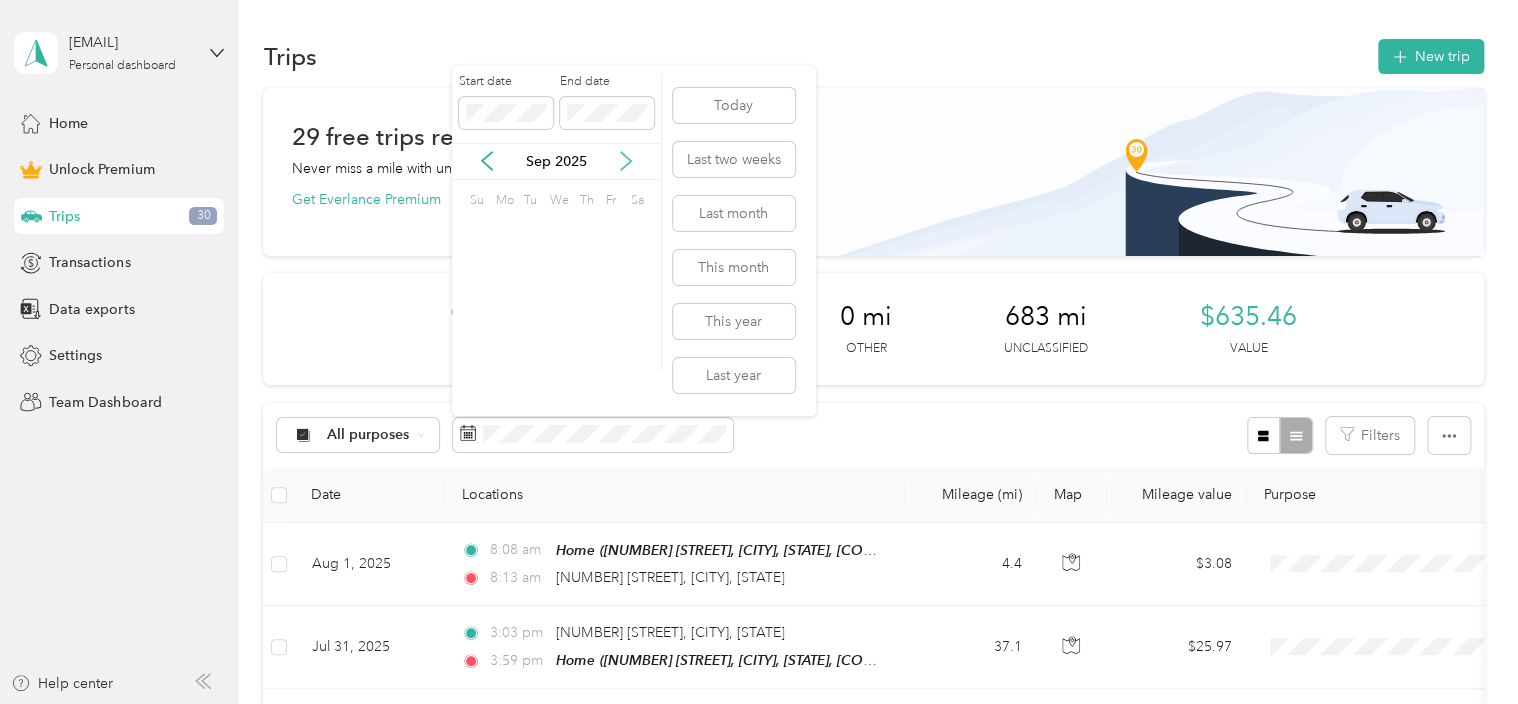 click 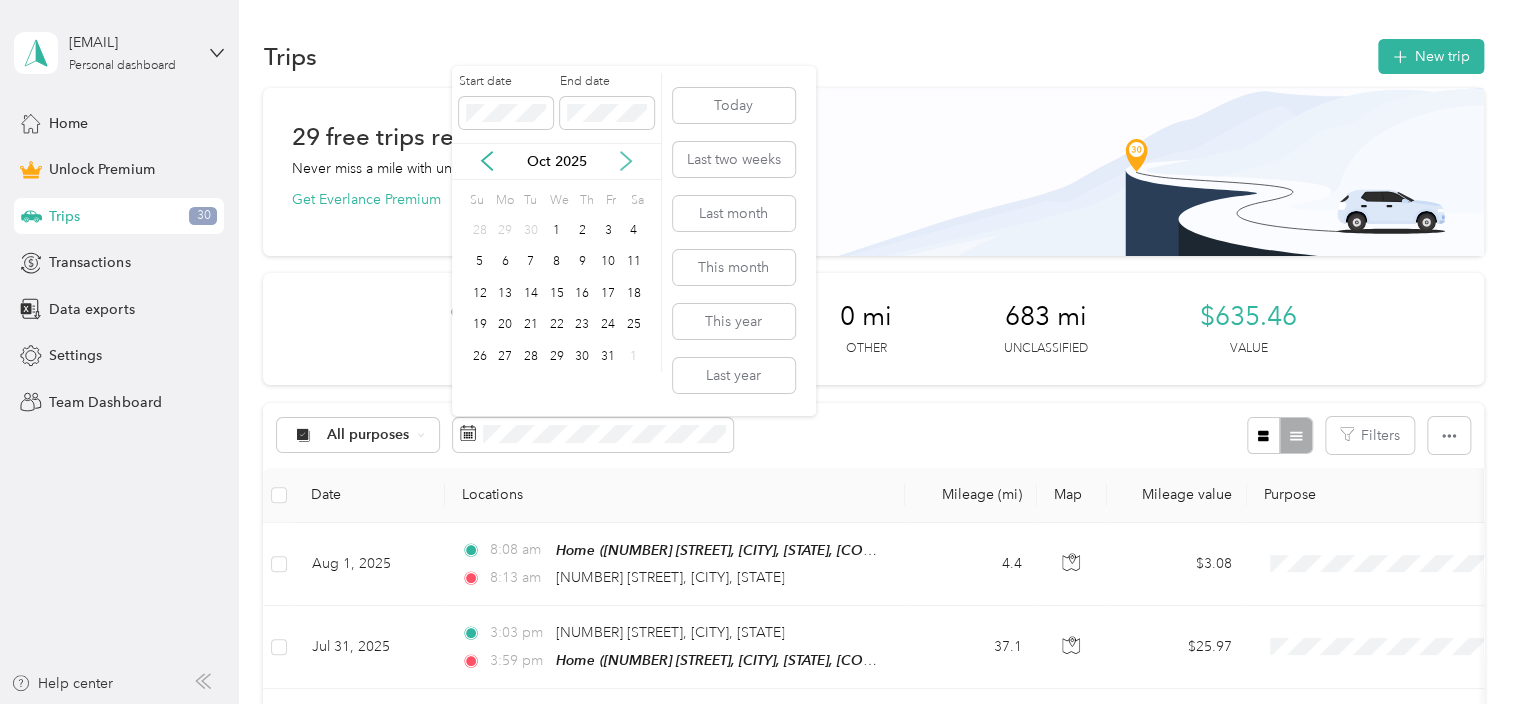 click 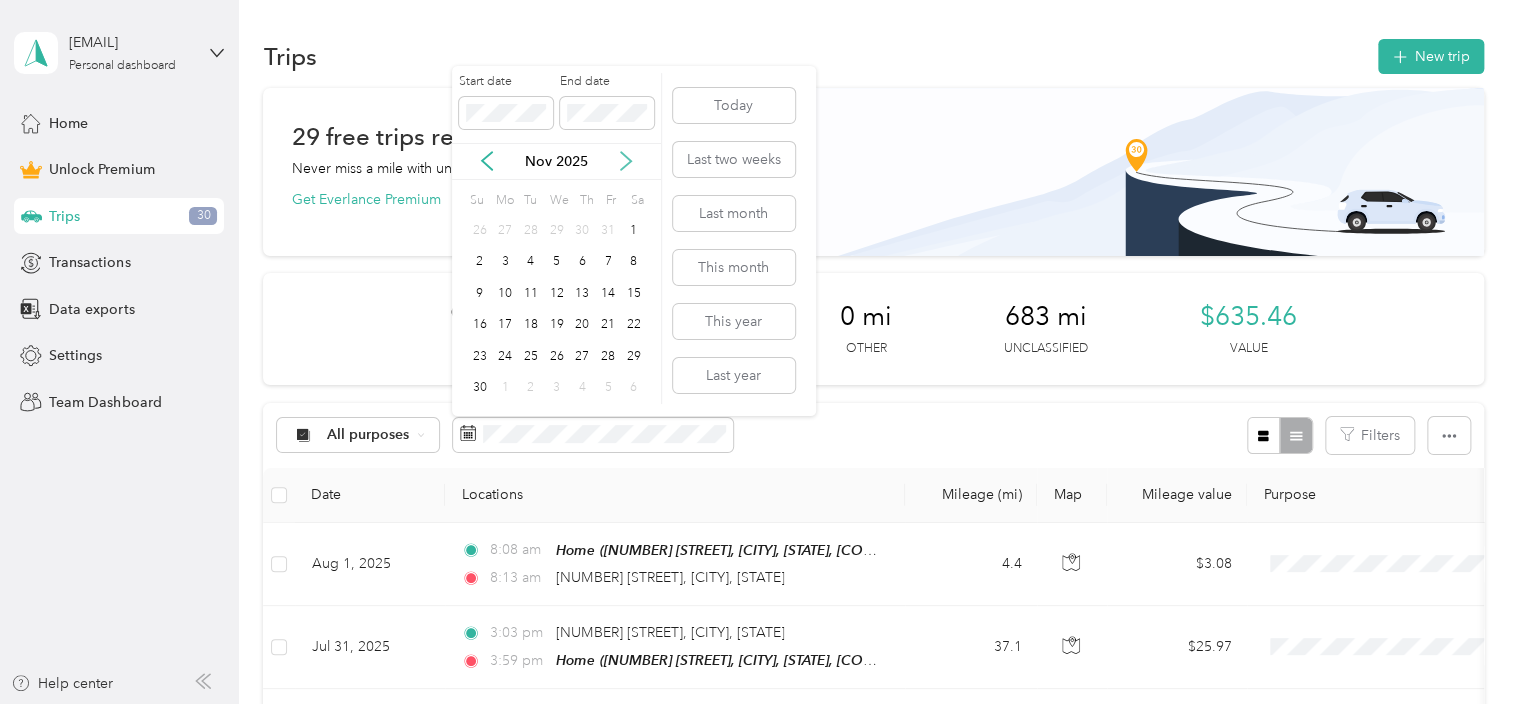 click 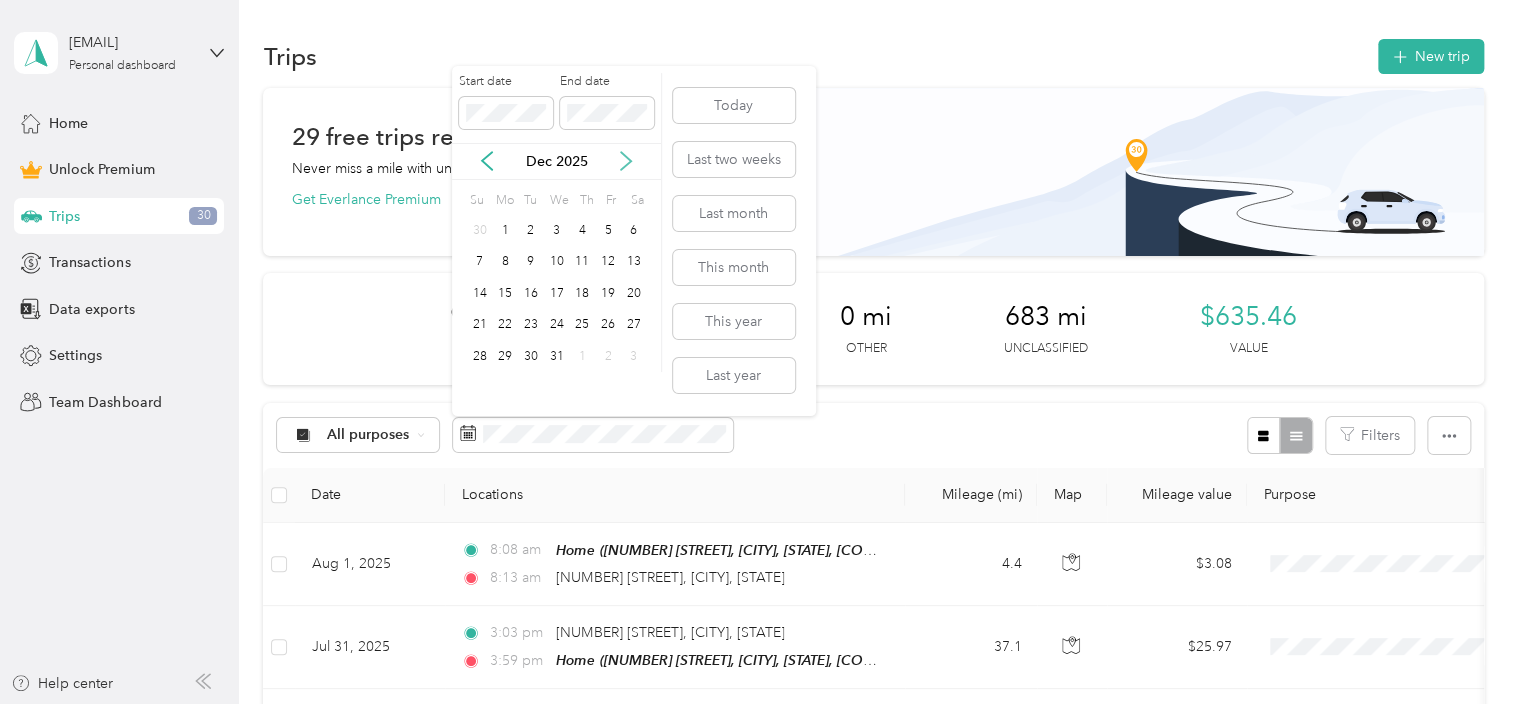 click 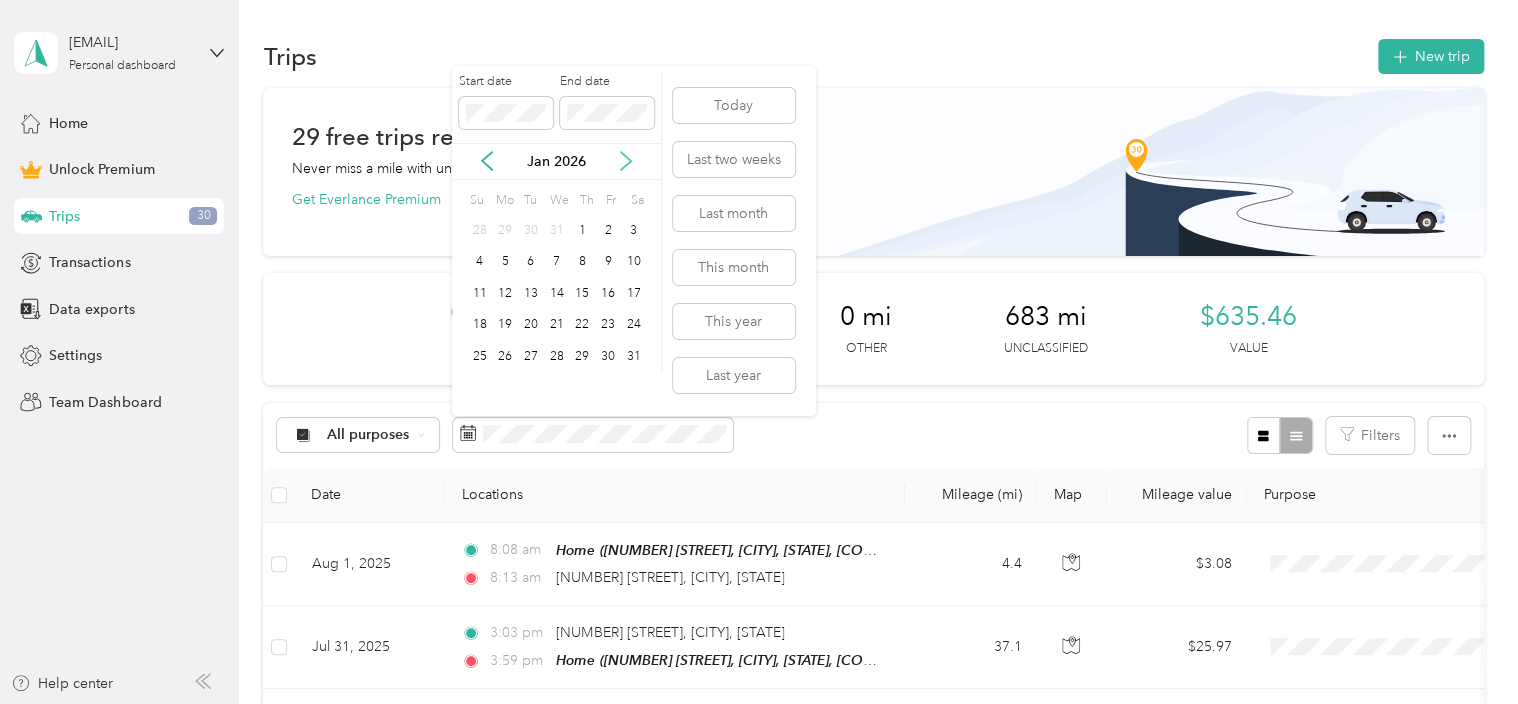 click 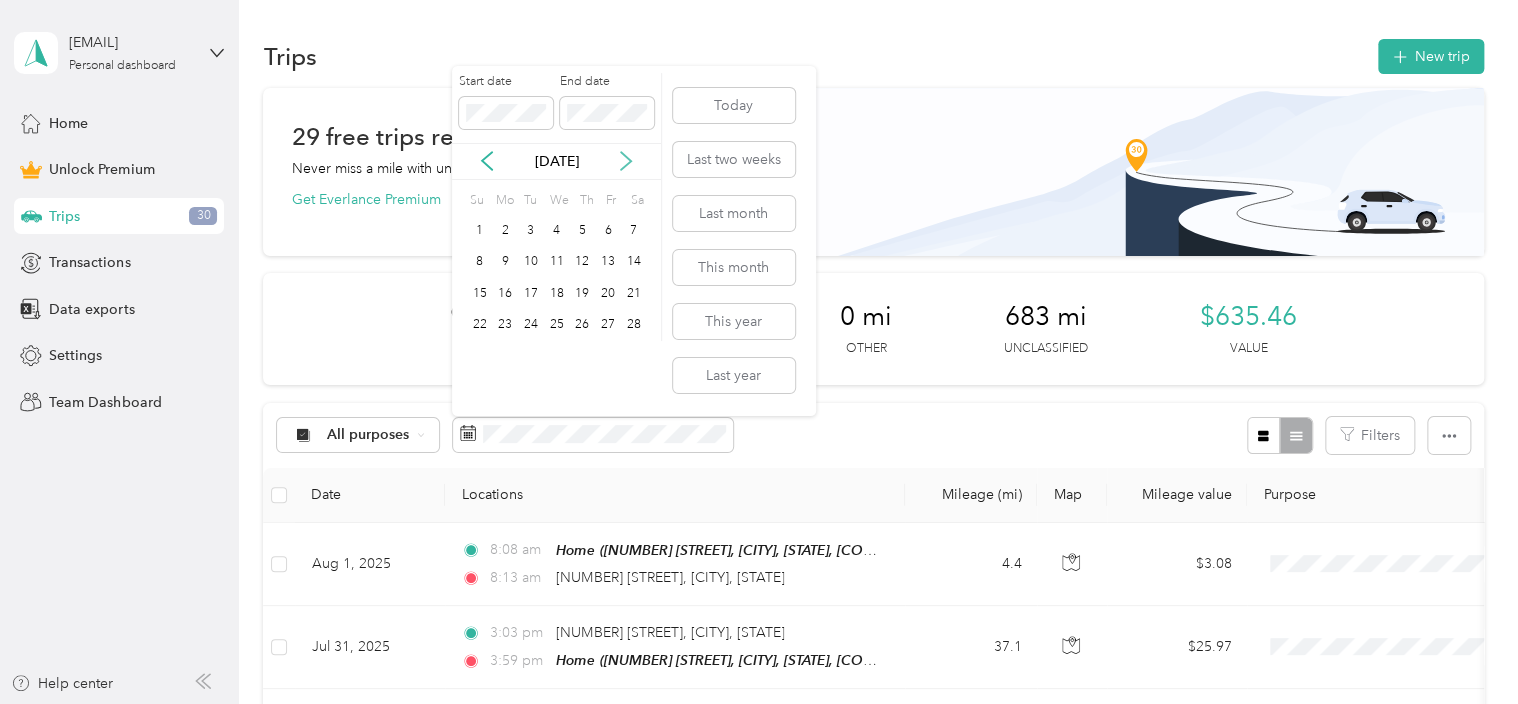 click 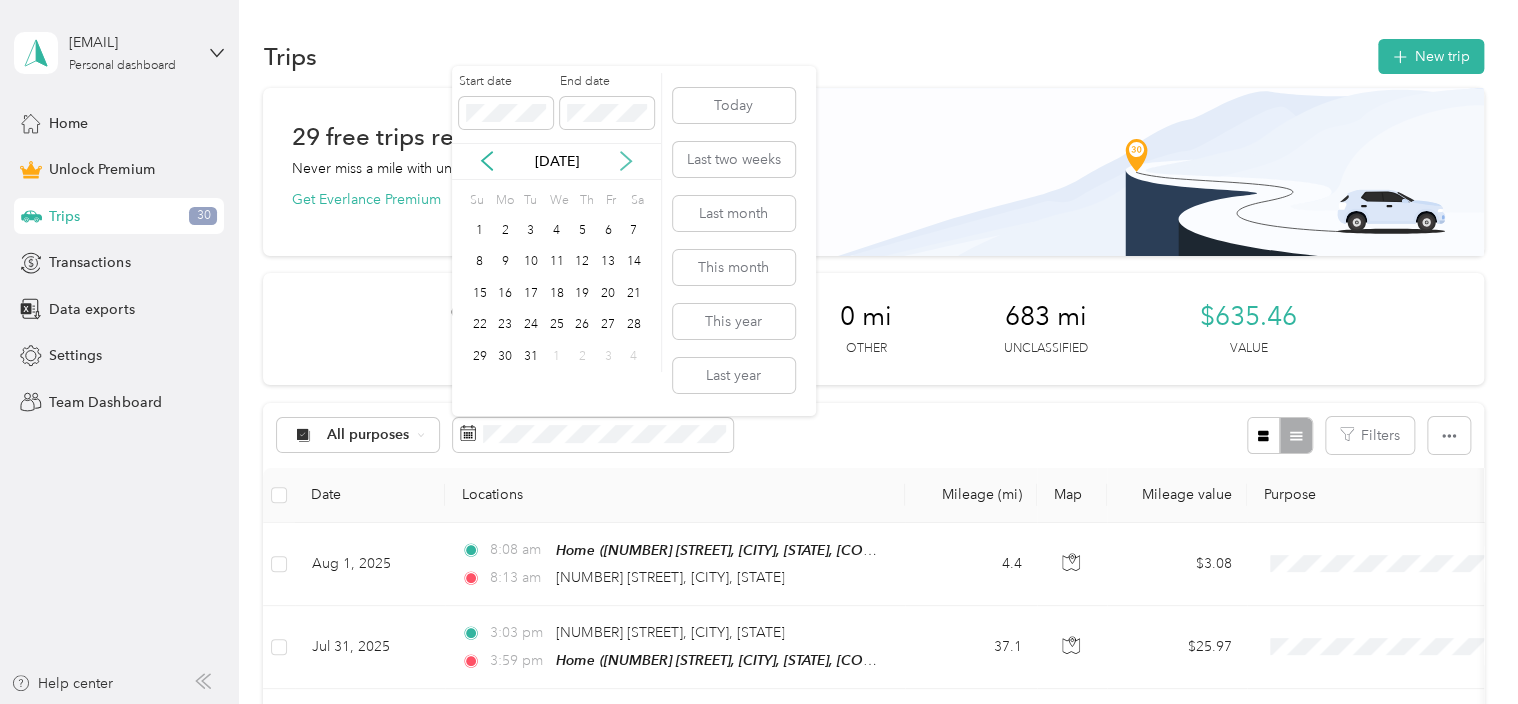 click 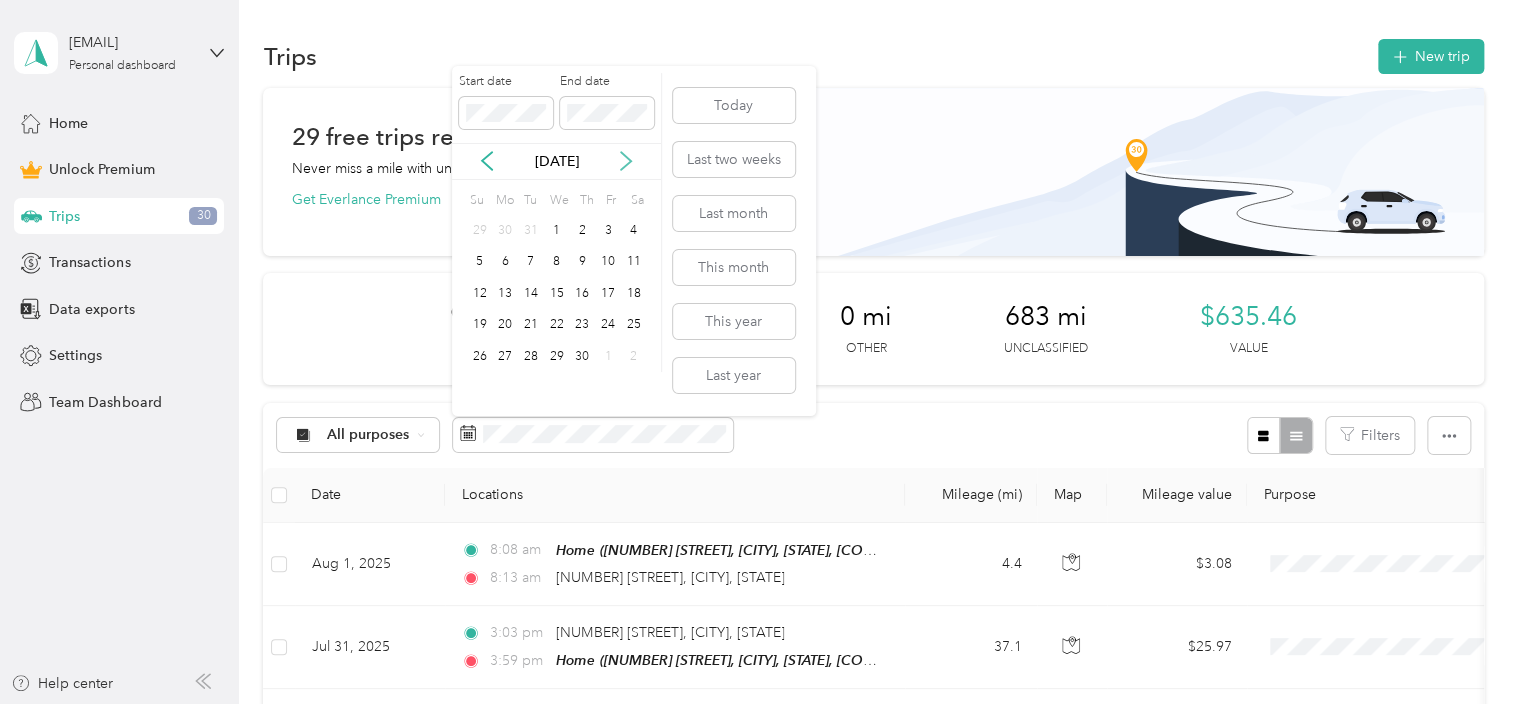 click 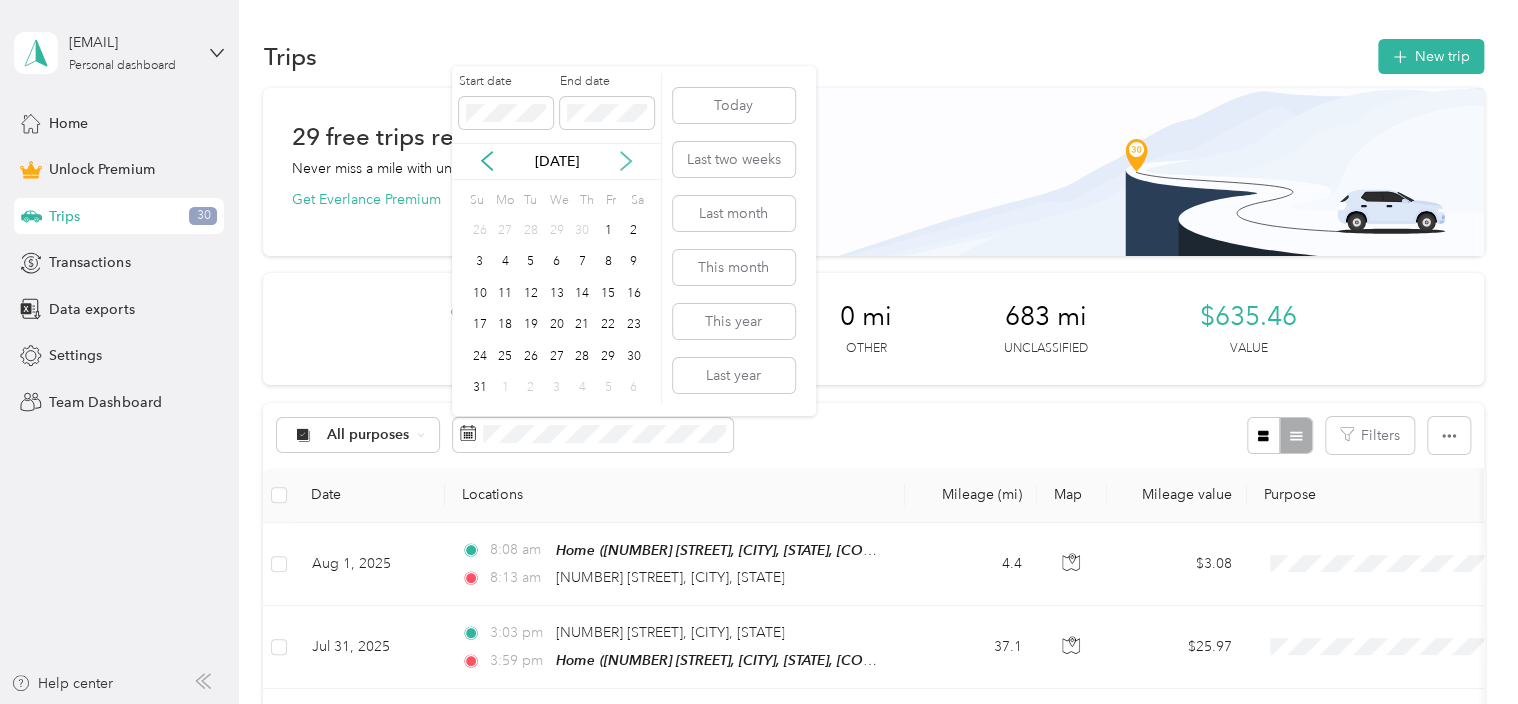 click 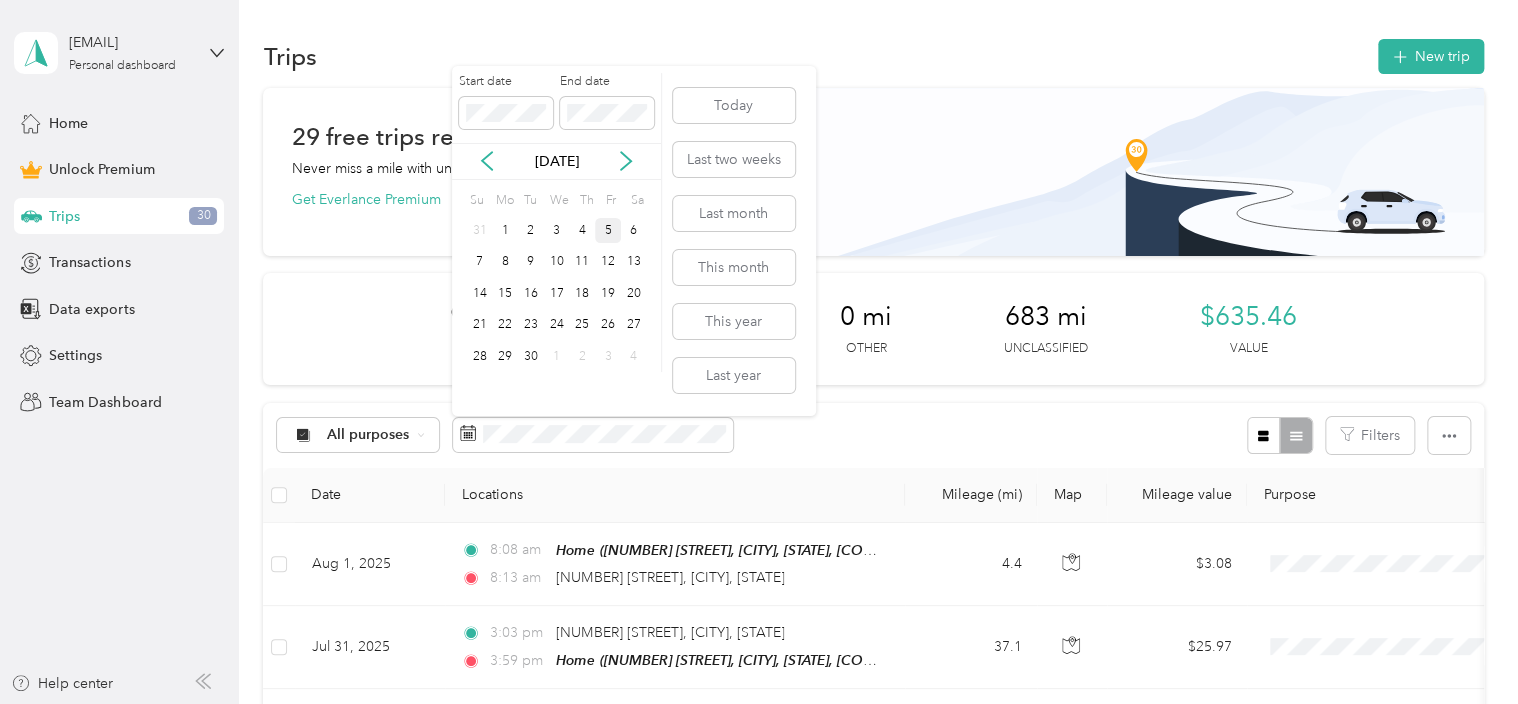 click on "5" at bounding box center [608, 230] 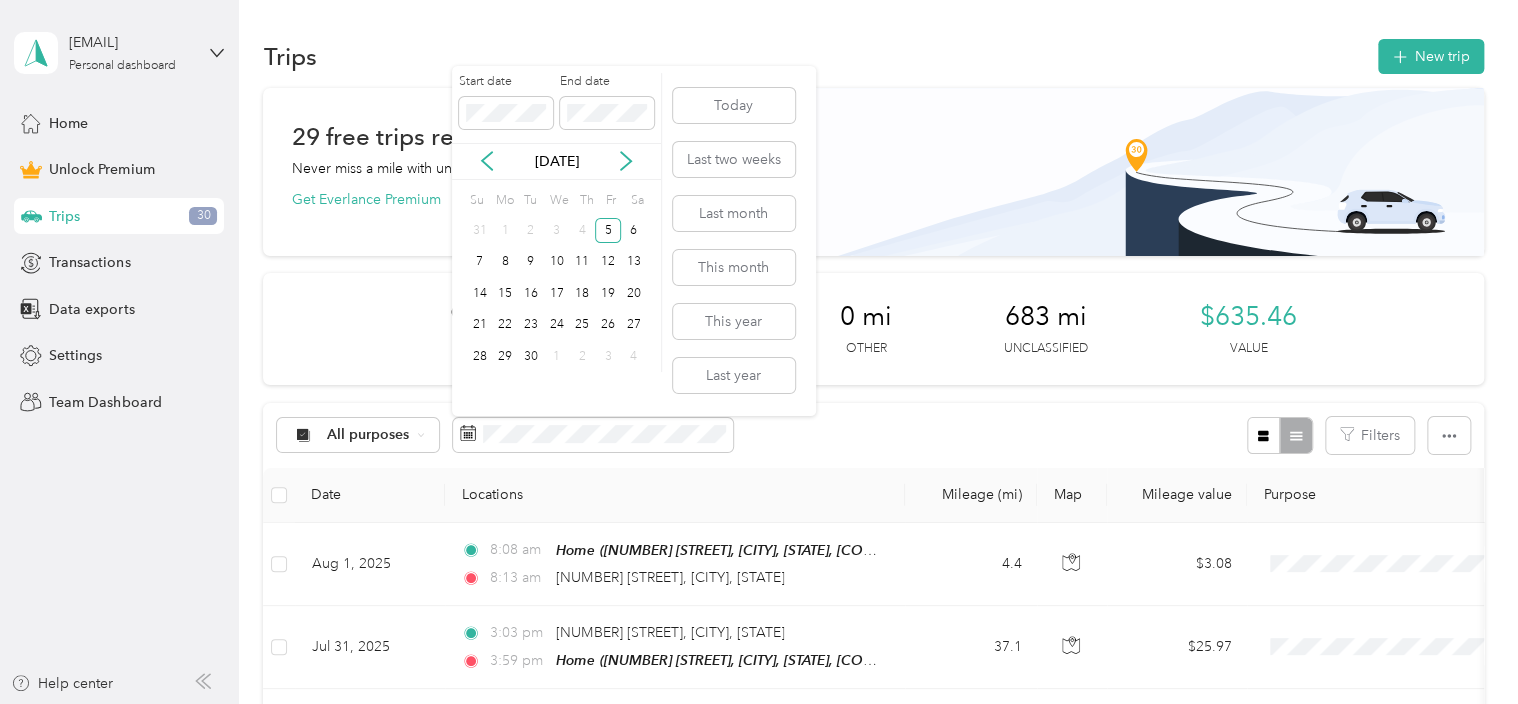 click on "[DATE]" at bounding box center (556, 161) 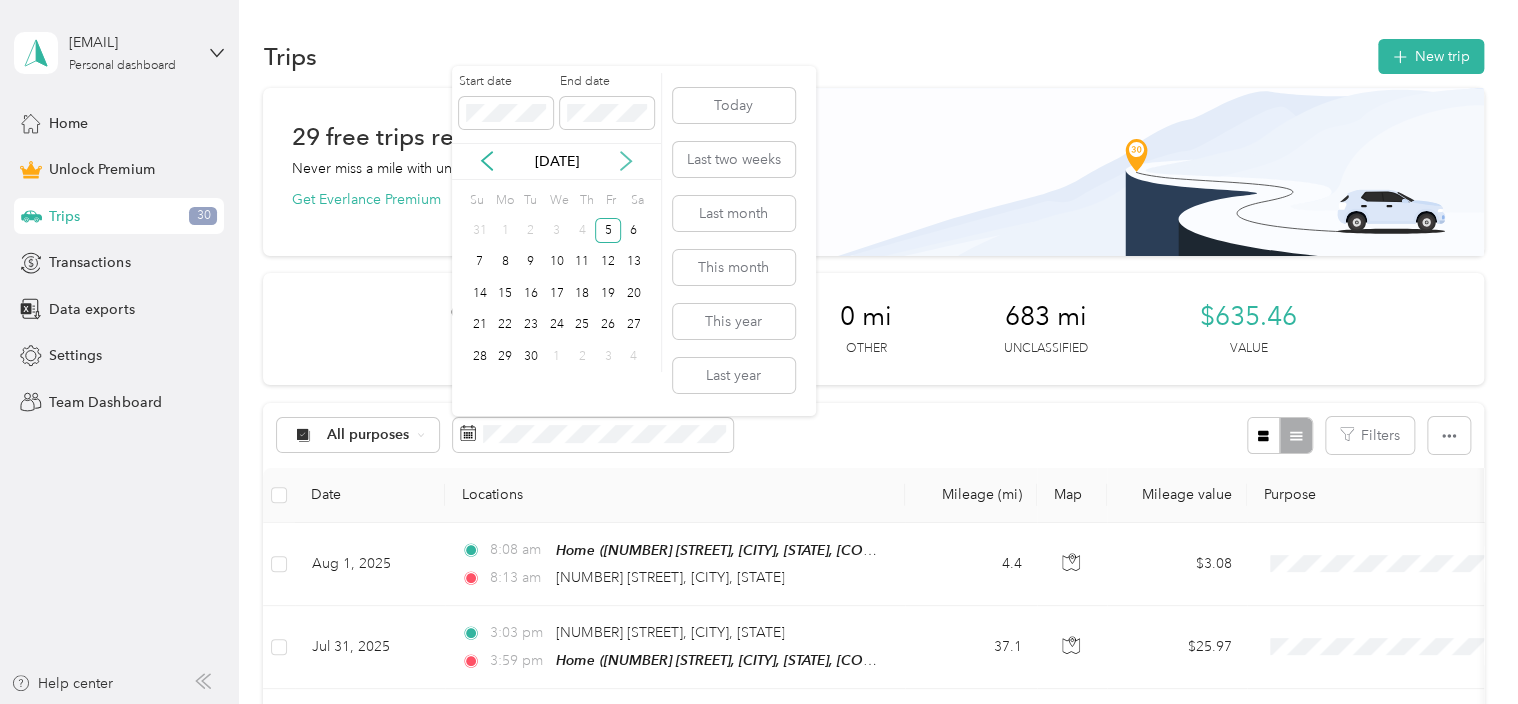 click 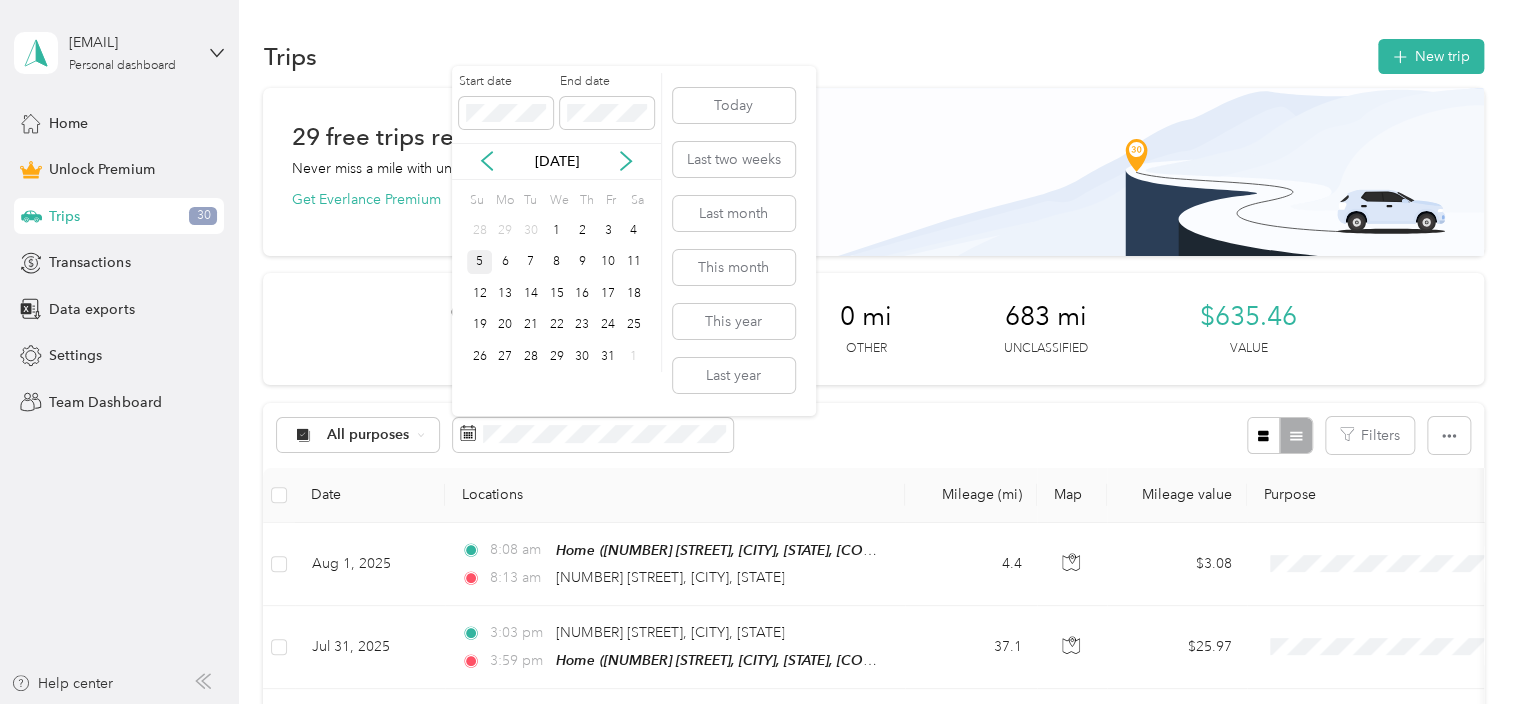click on "5" at bounding box center [480, 262] 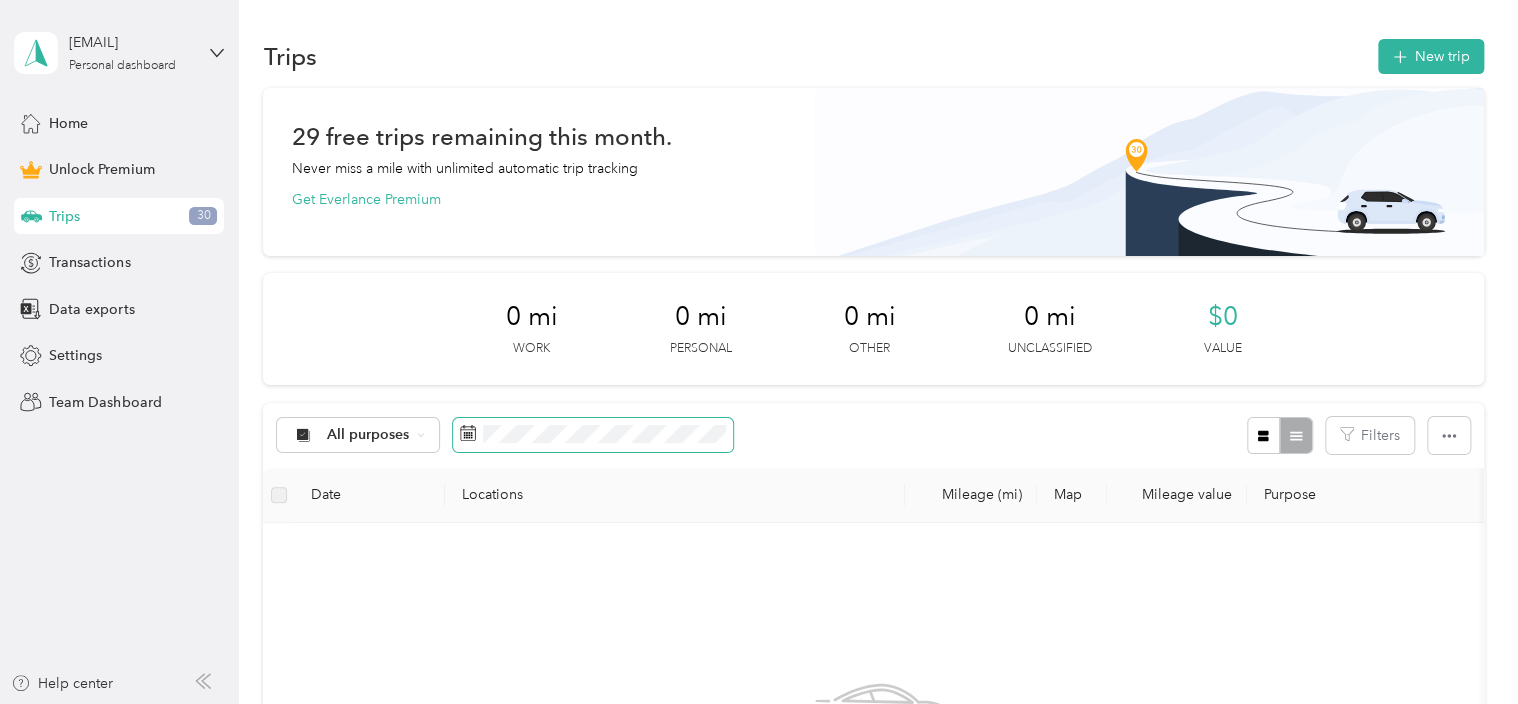 click at bounding box center [593, 435] 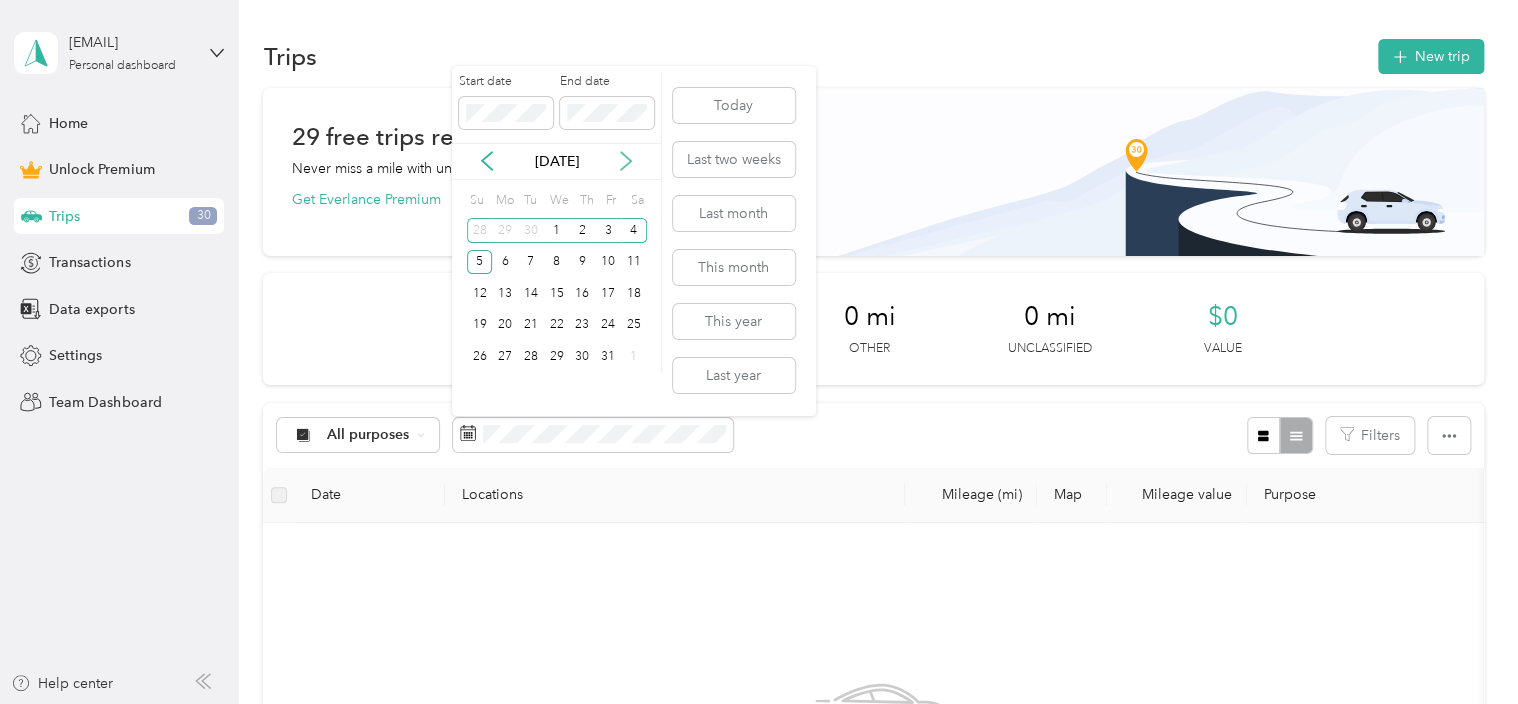 click 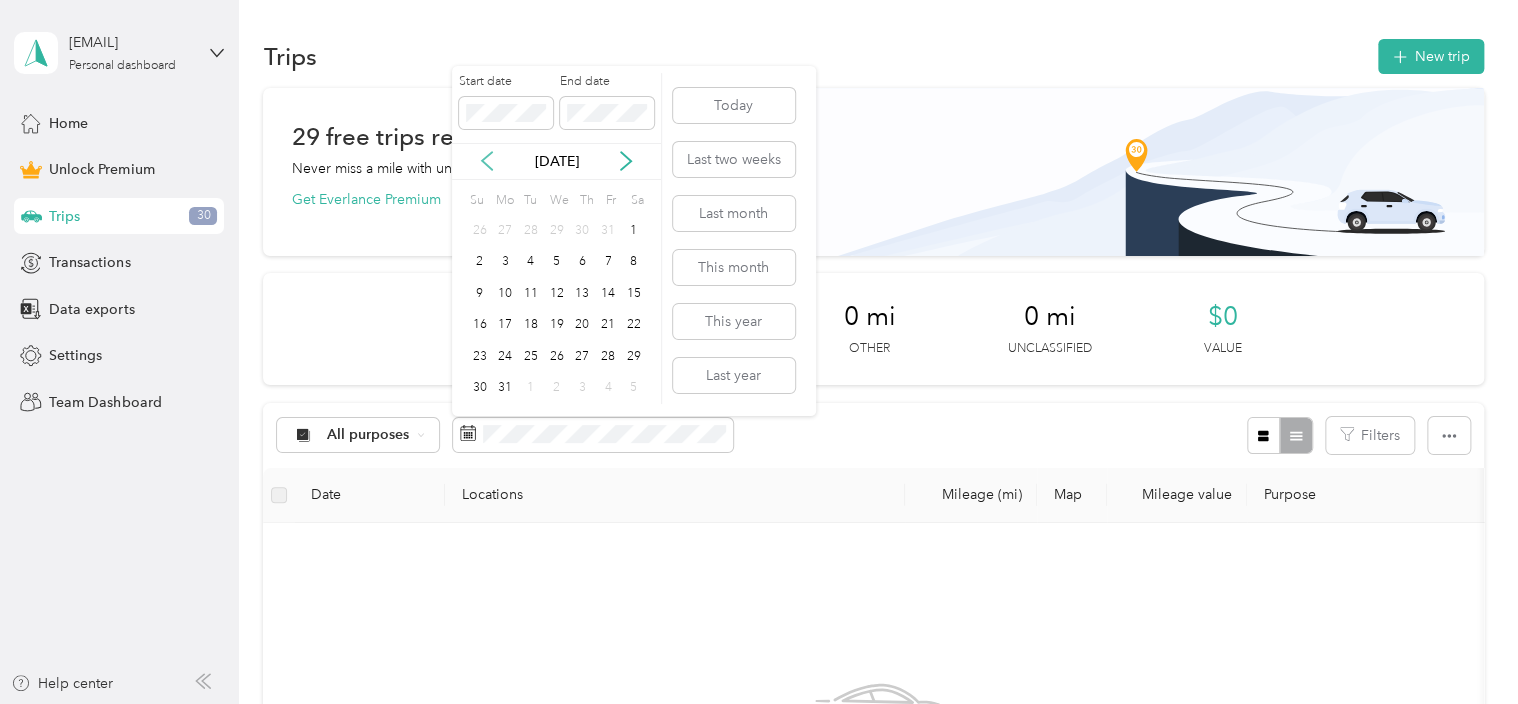 click 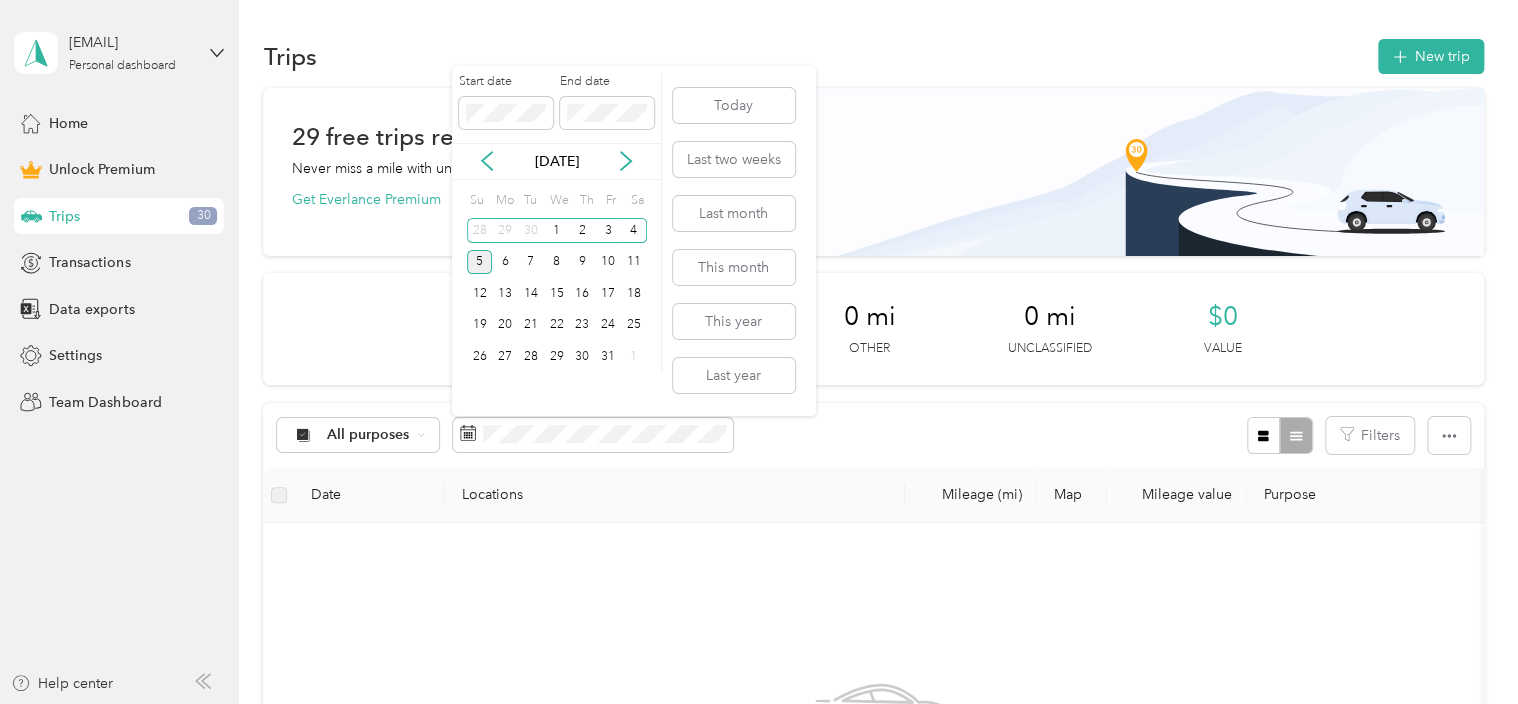 click on "5" at bounding box center [480, 262] 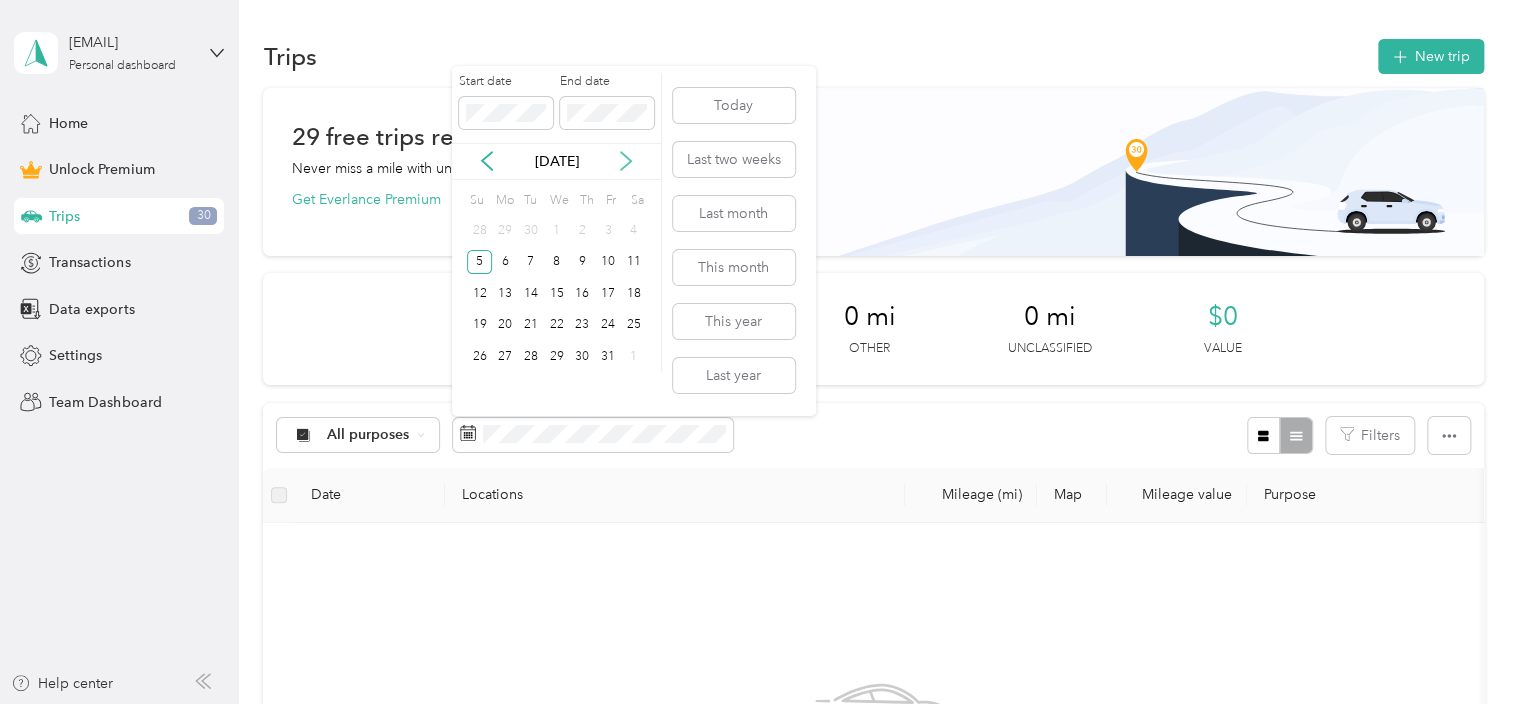 click 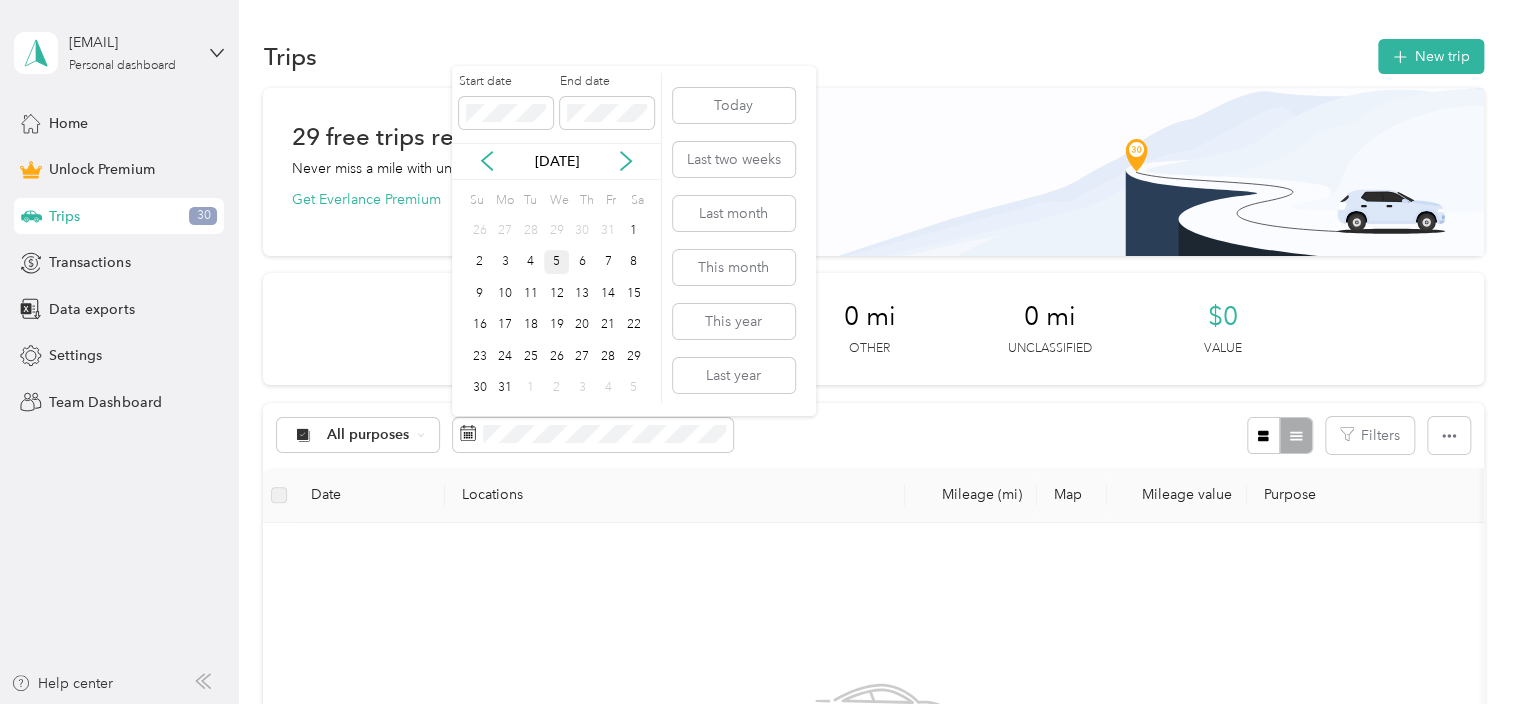 click on "5" at bounding box center [557, 262] 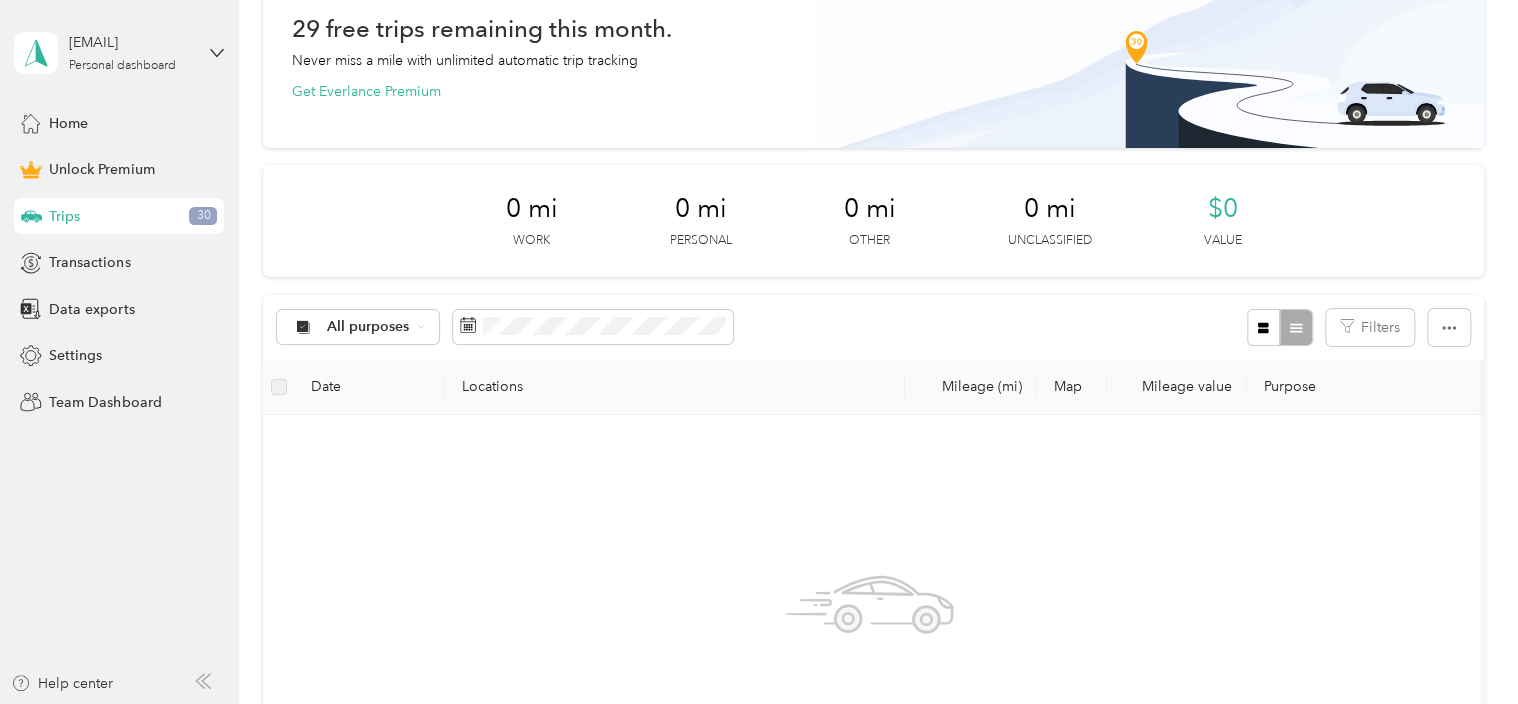 scroll, scrollTop: 108, scrollLeft: 0, axis: vertical 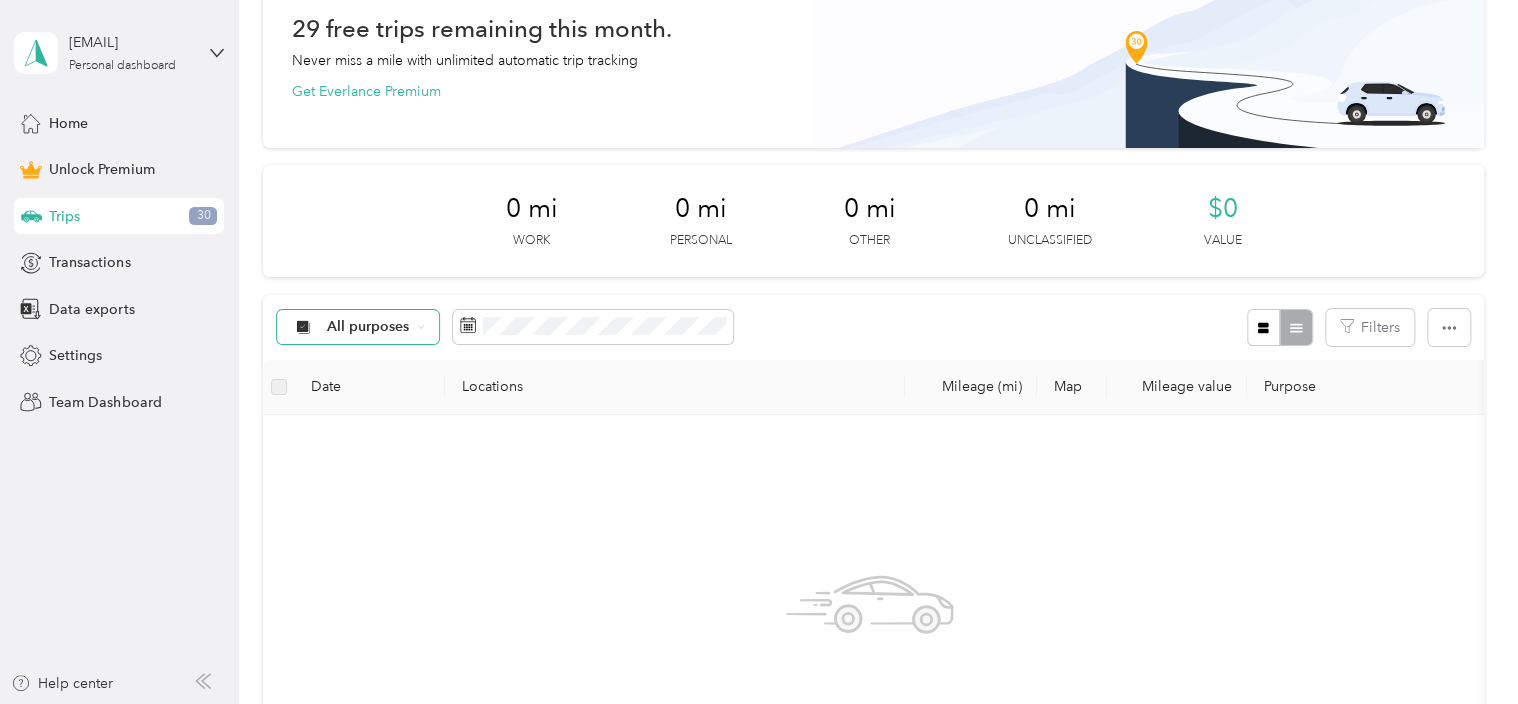 click on "All purposes" at bounding box center (368, 327) 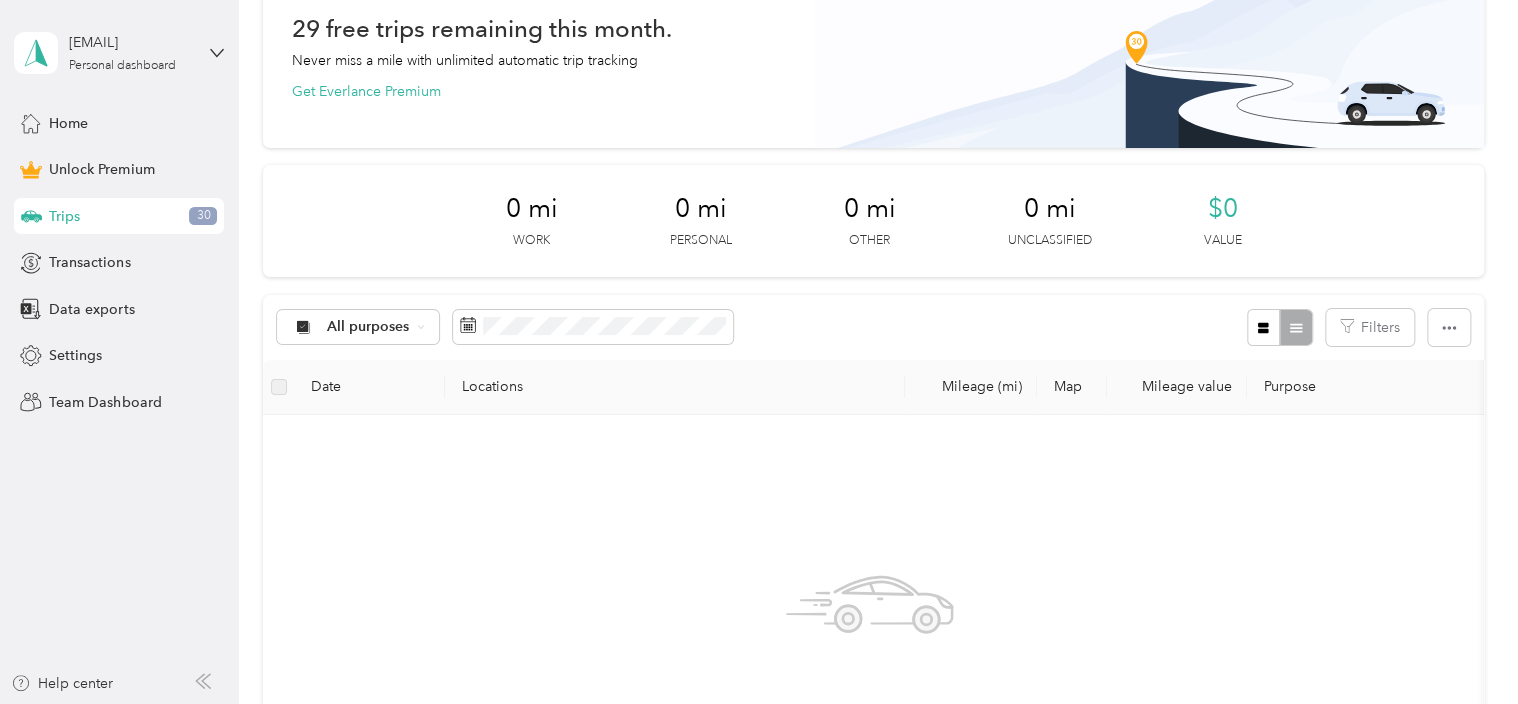 click on "All purposes" at bounding box center (358, 362) 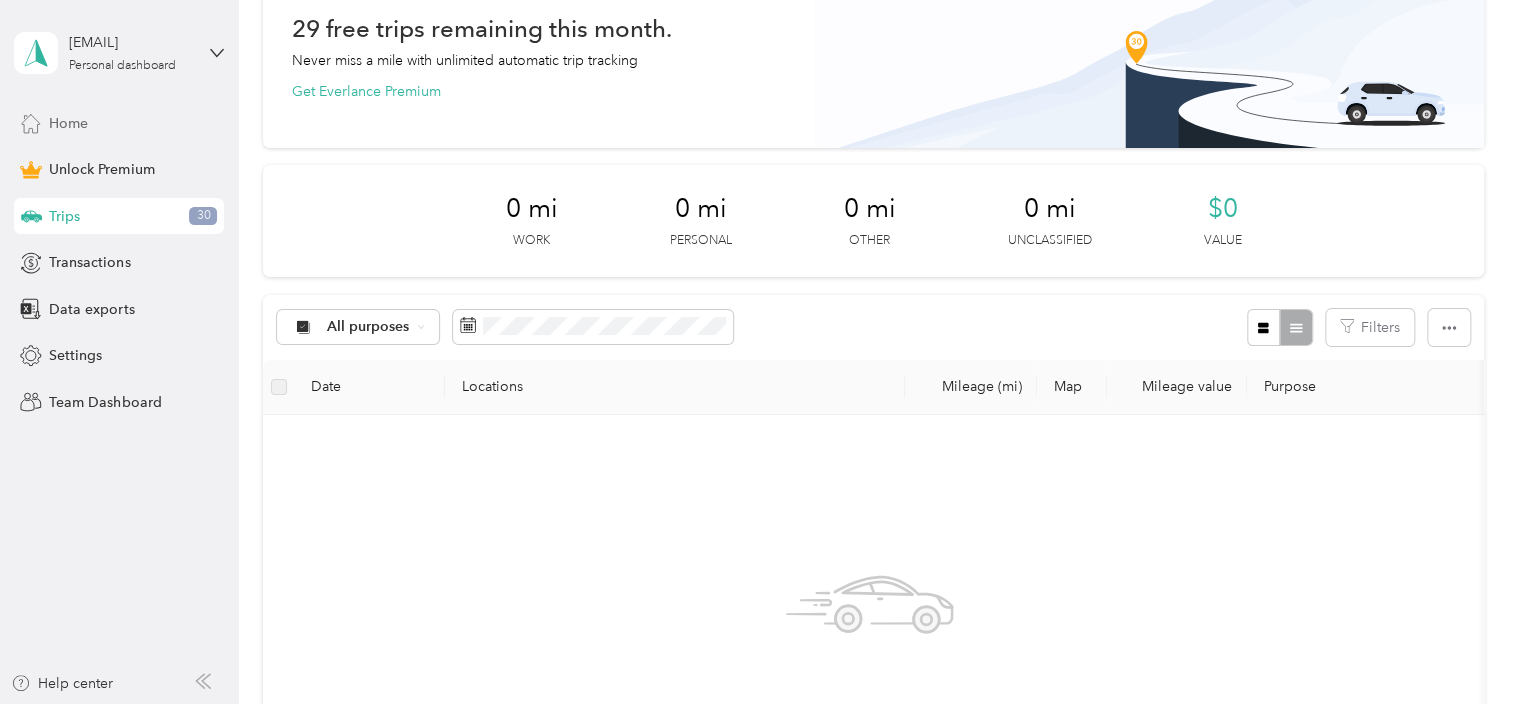 click on "Home" at bounding box center (68, 123) 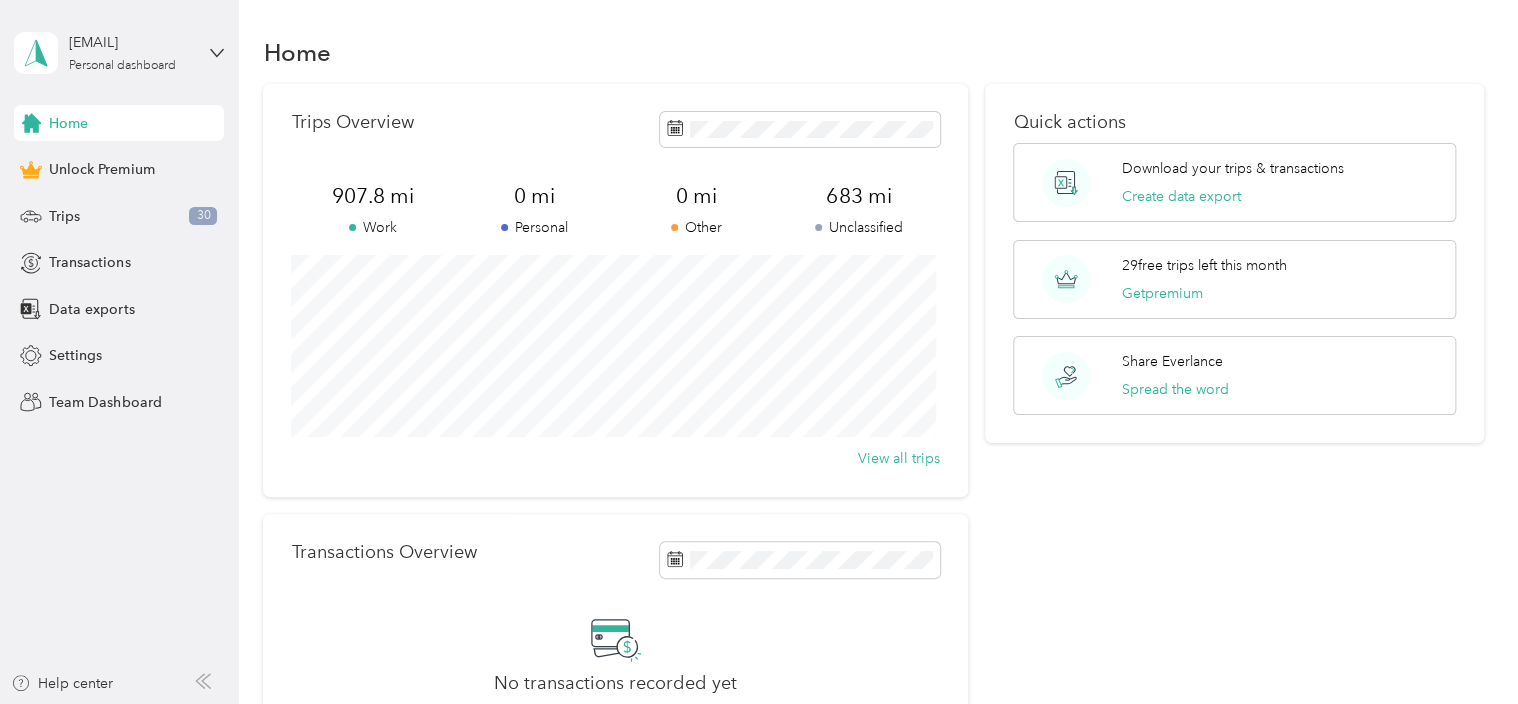 scroll, scrollTop: 0, scrollLeft: 0, axis: both 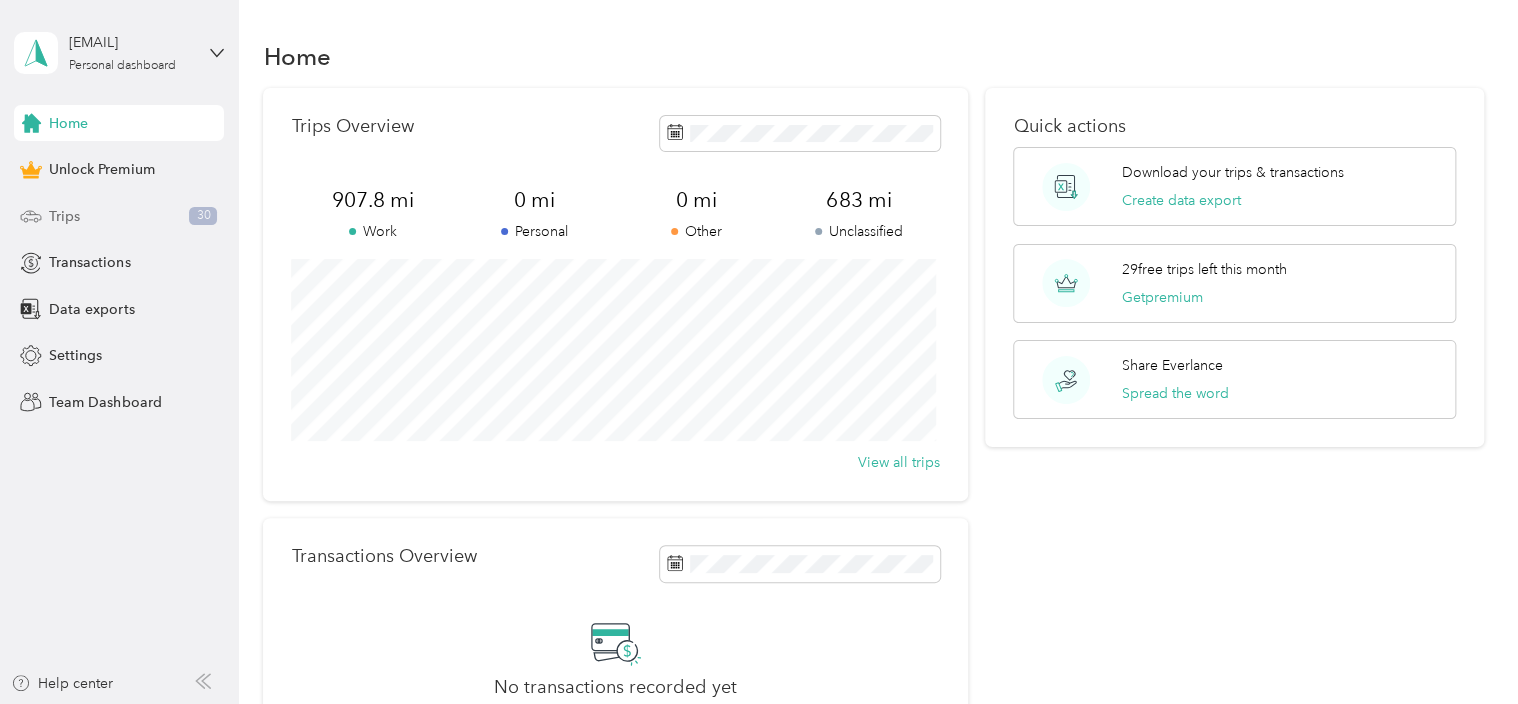 click on "Trips" at bounding box center [64, 216] 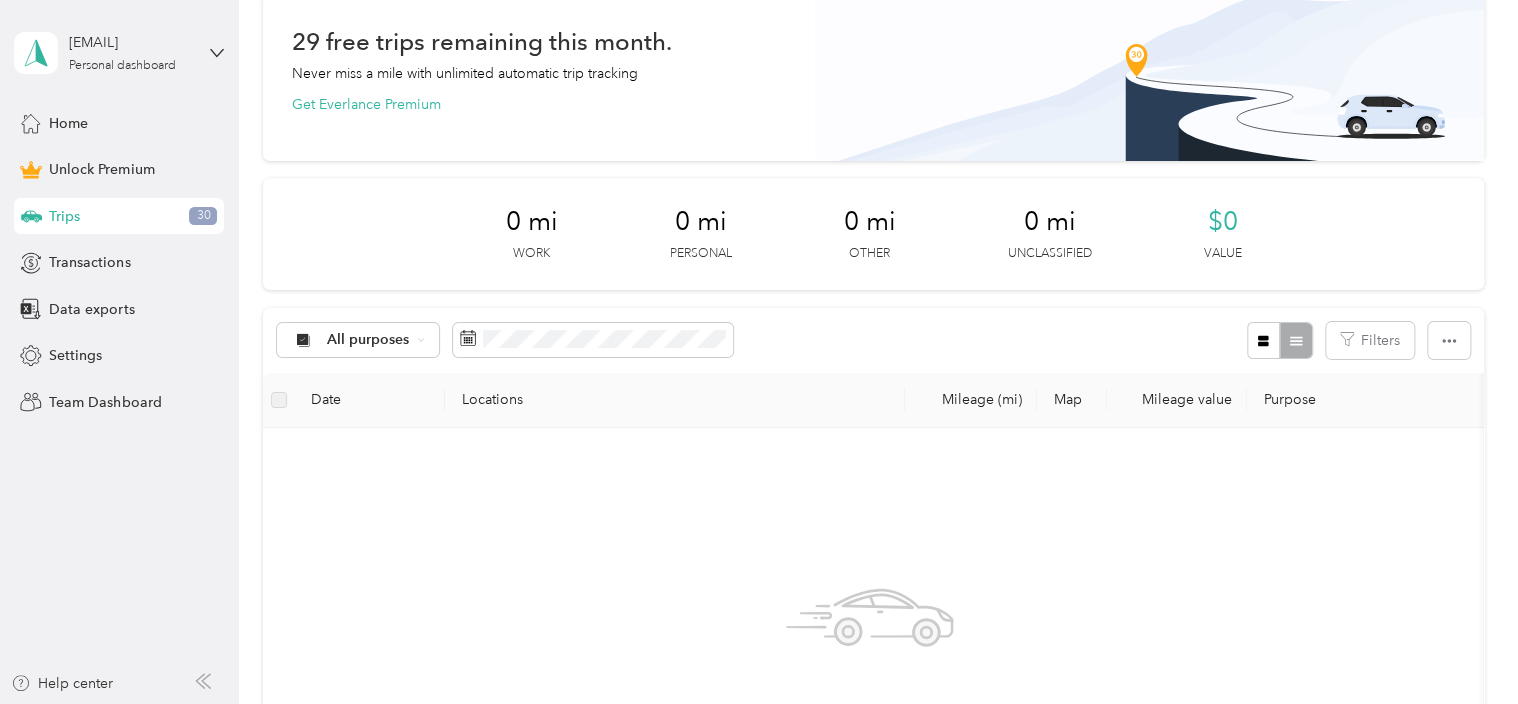 scroll, scrollTop: 95, scrollLeft: 0, axis: vertical 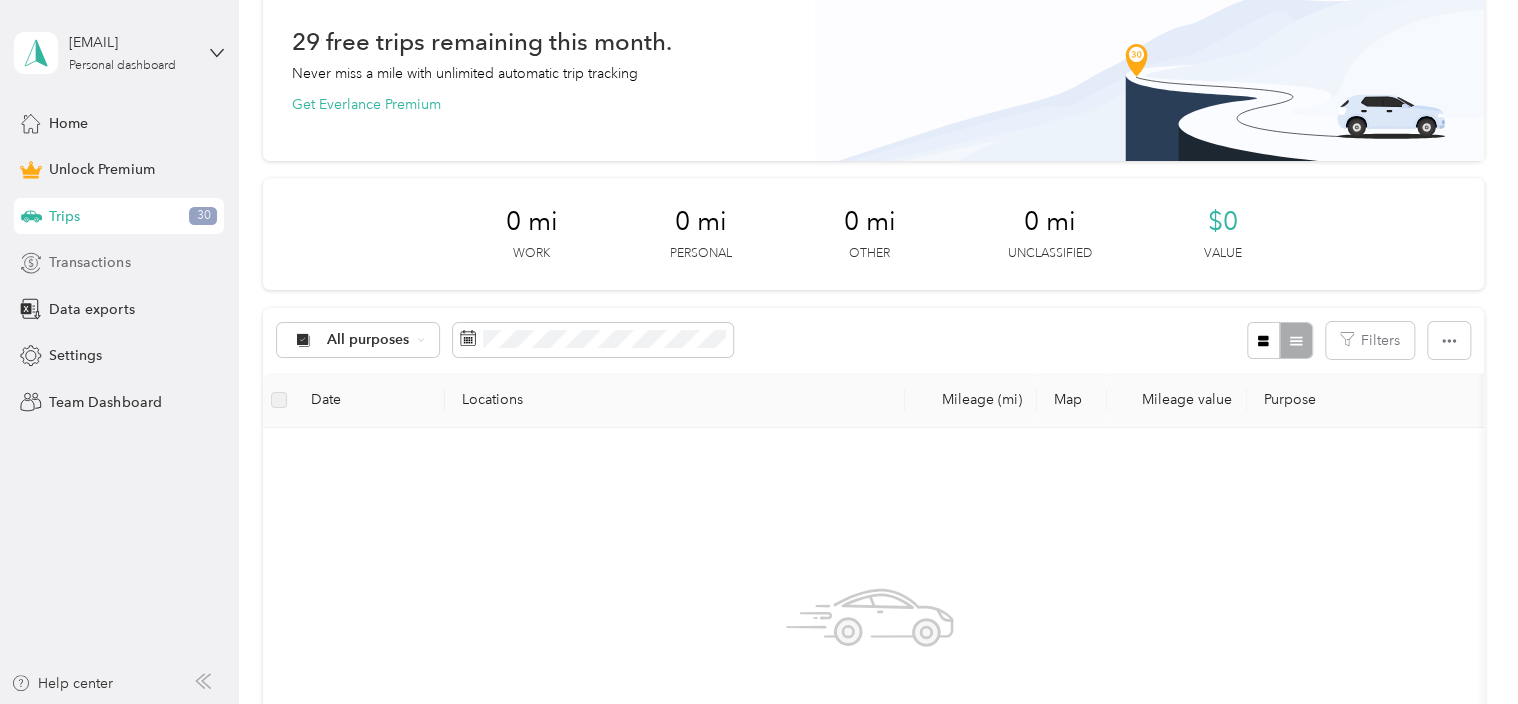 click on "Transactions" at bounding box center [119, 263] 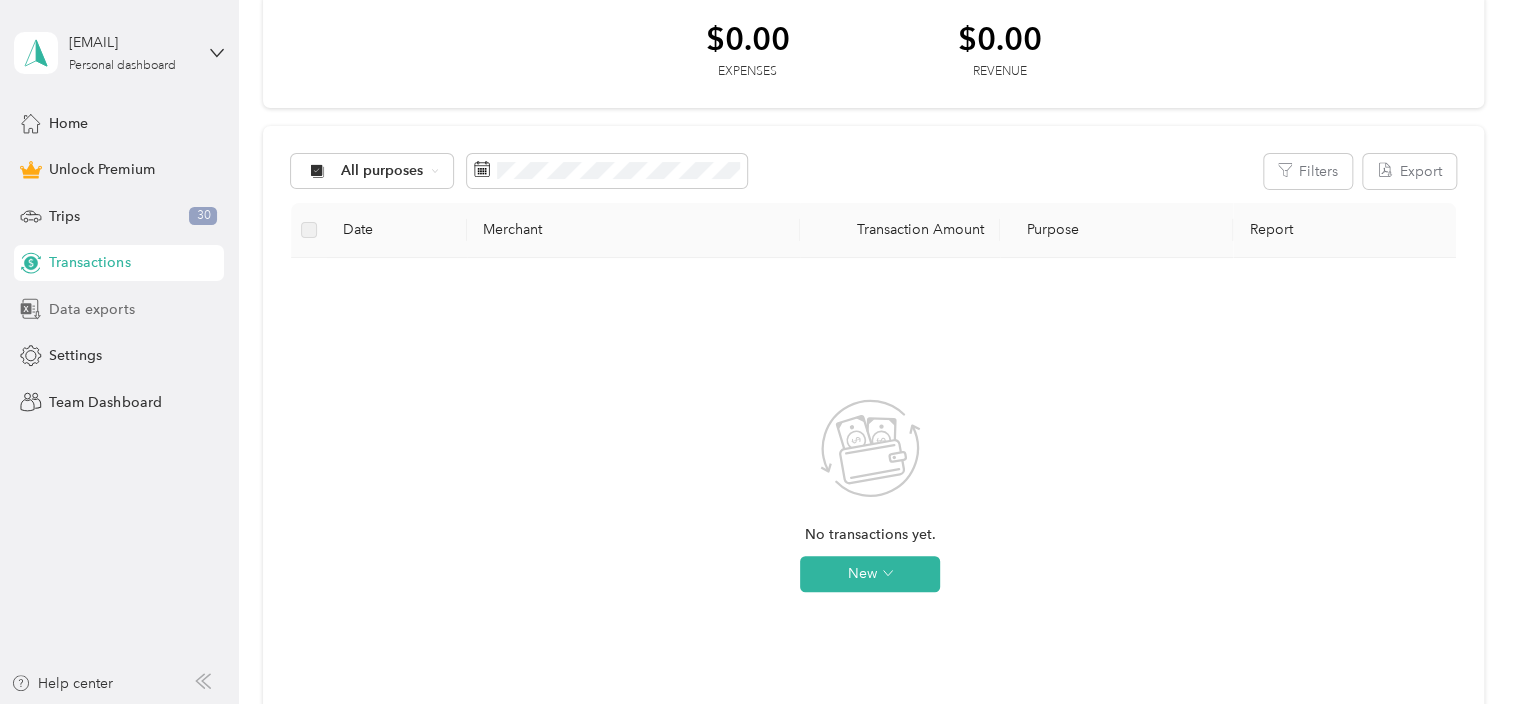 click on "Data exports" at bounding box center [91, 309] 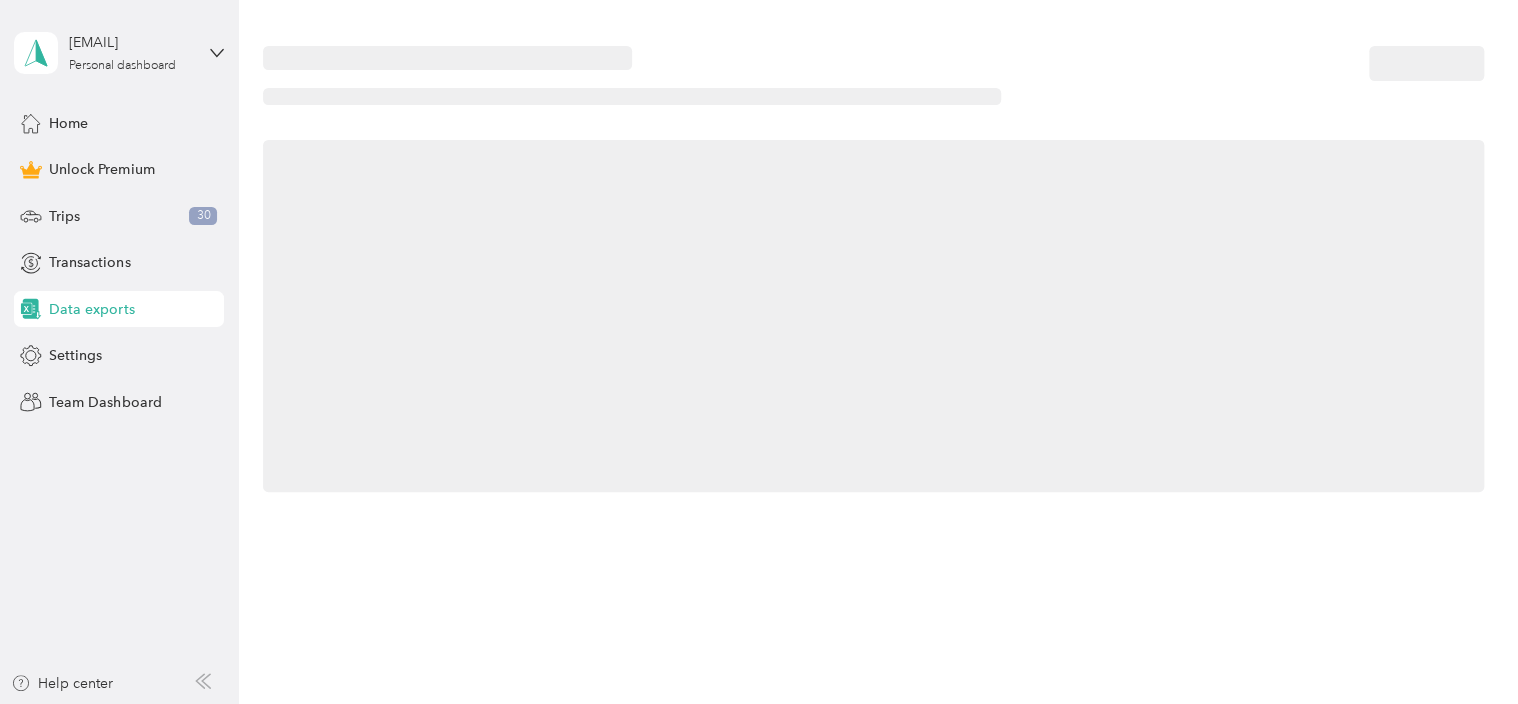 scroll, scrollTop: 0, scrollLeft: 0, axis: both 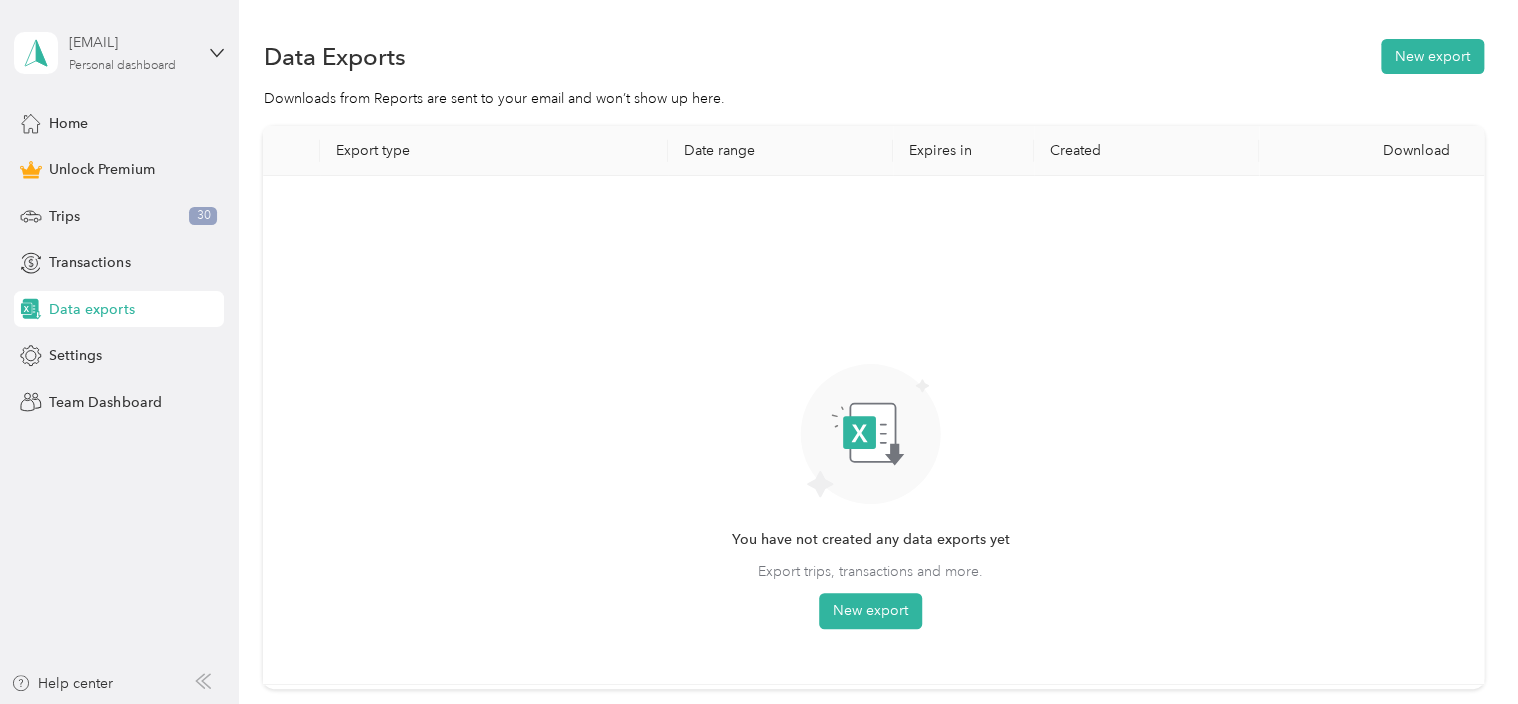 click on "Personal dashboard" at bounding box center [122, 66] 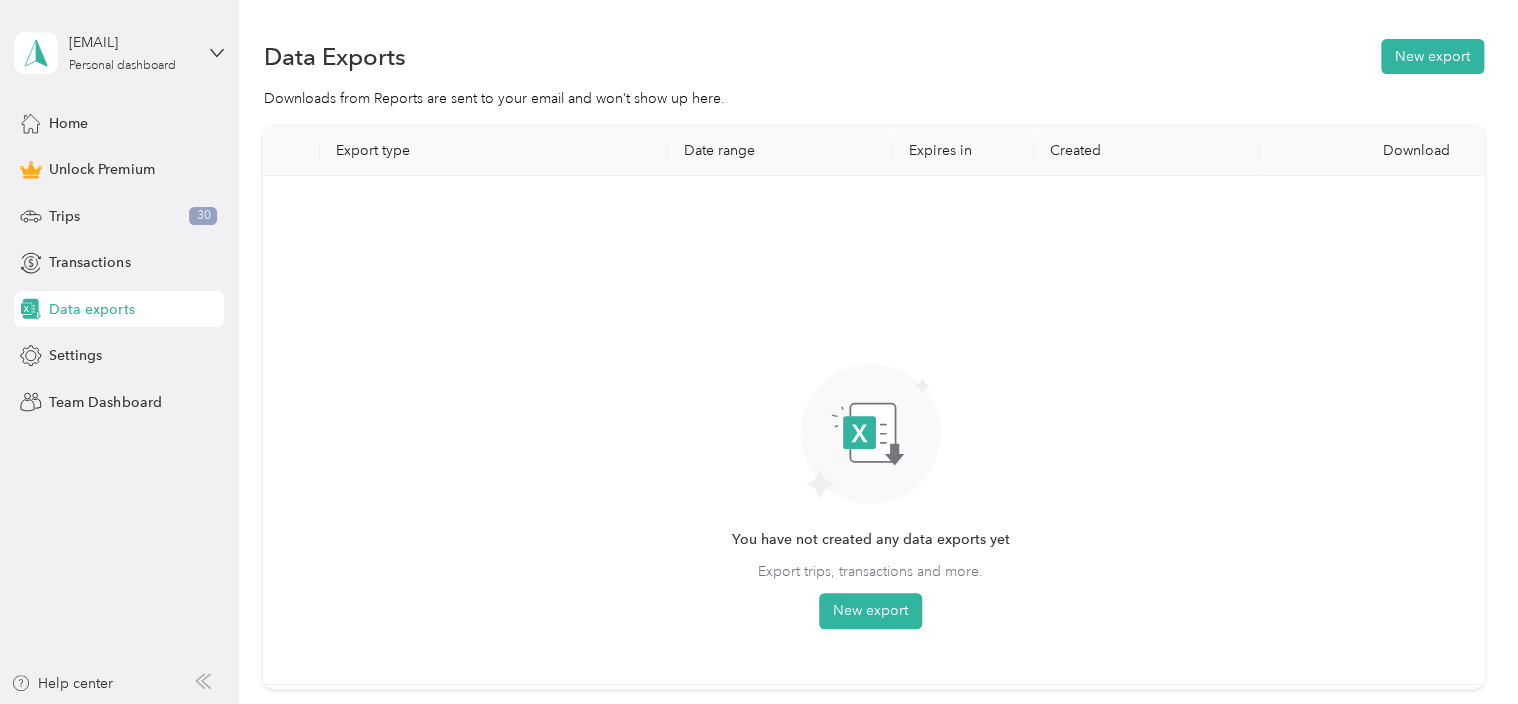 click on "You have not created any data exports yet Export trips, transactions and more. New export" at bounding box center [870, 430] 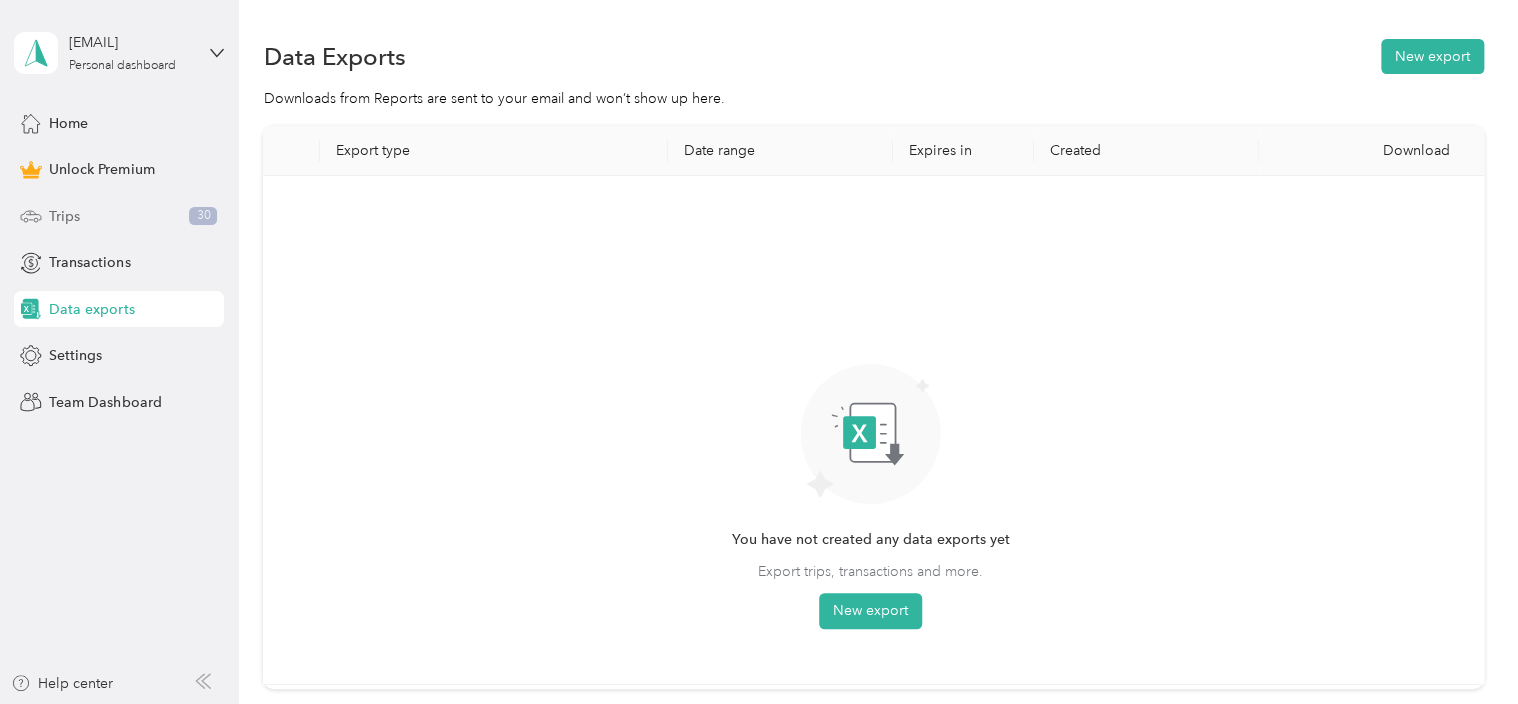 click on "Trips 30" at bounding box center (119, 216) 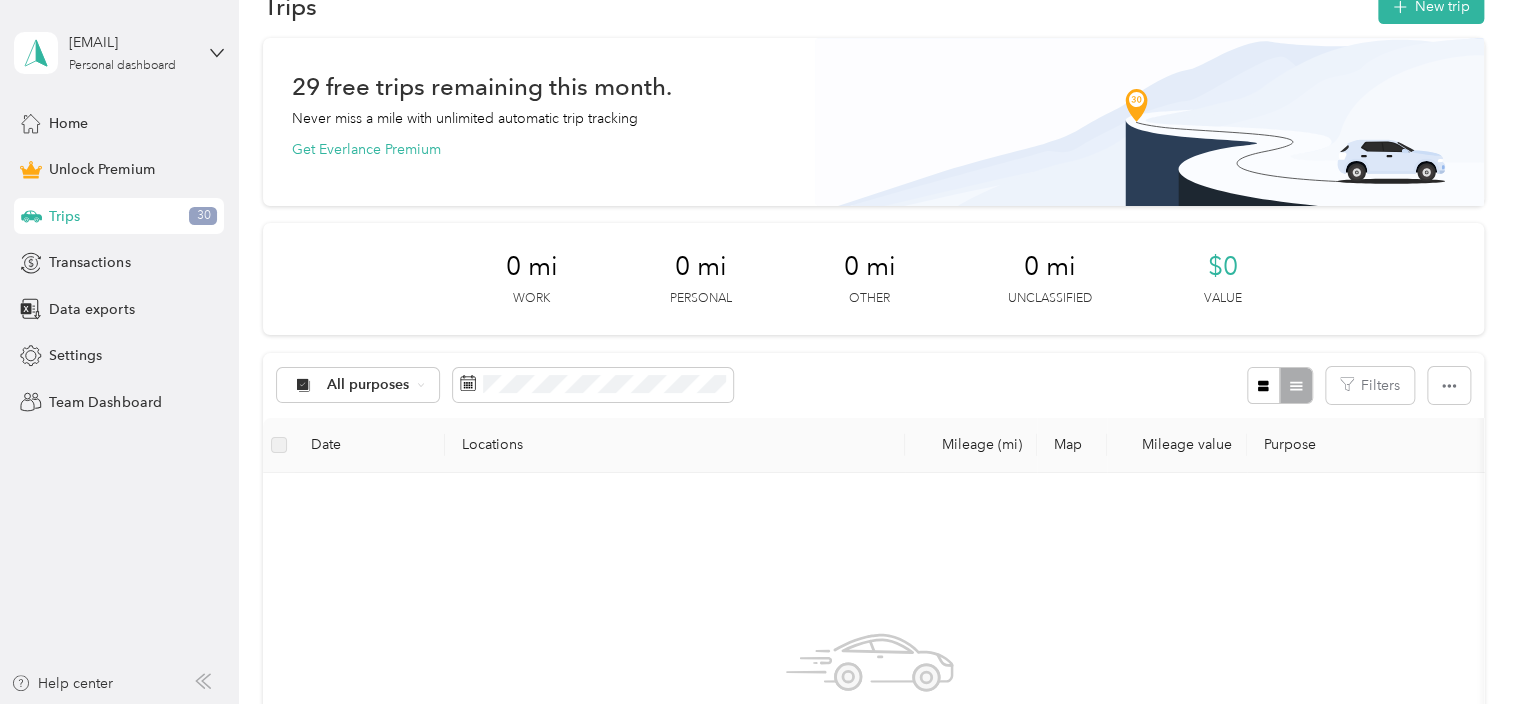 scroll, scrollTop: 4, scrollLeft: 0, axis: vertical 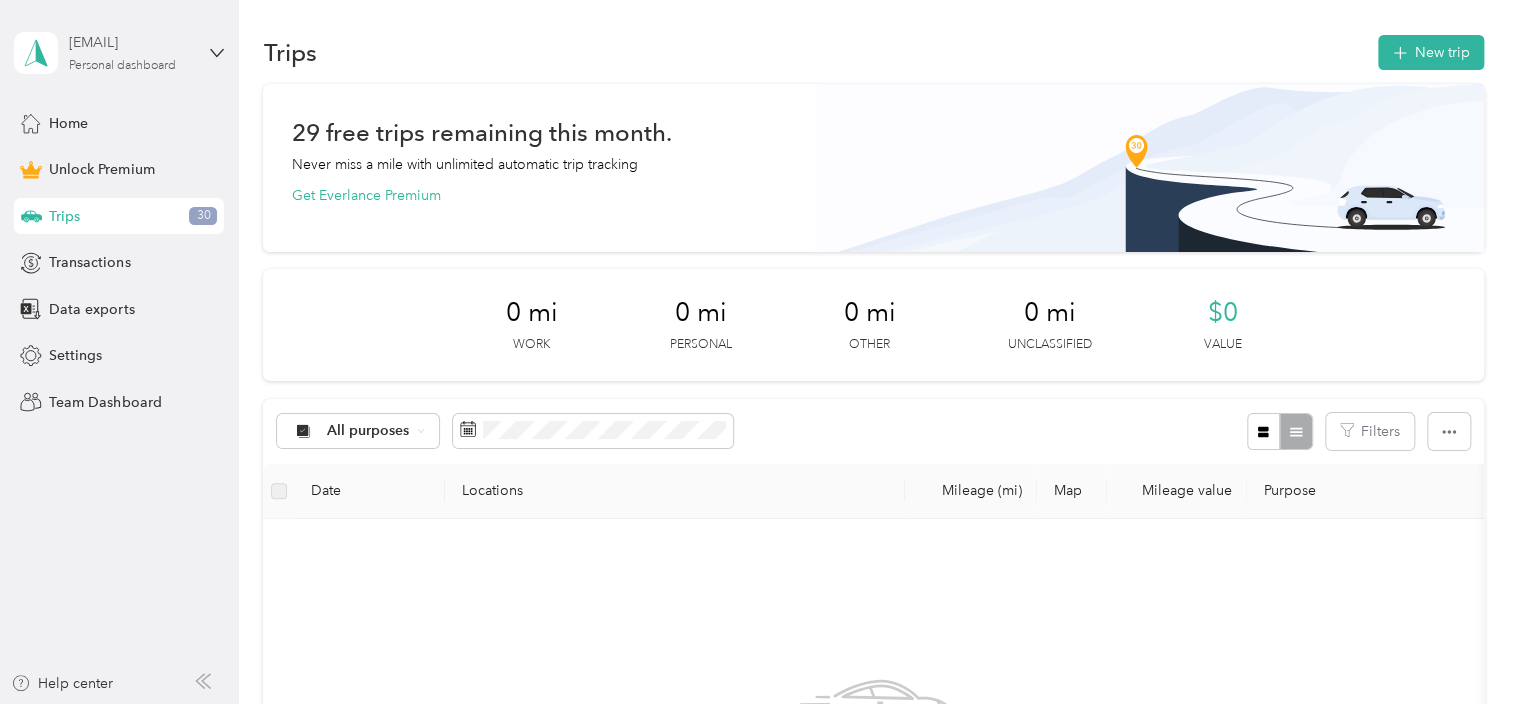 click on "[EMAIL]" at bounding box center [131, 42] 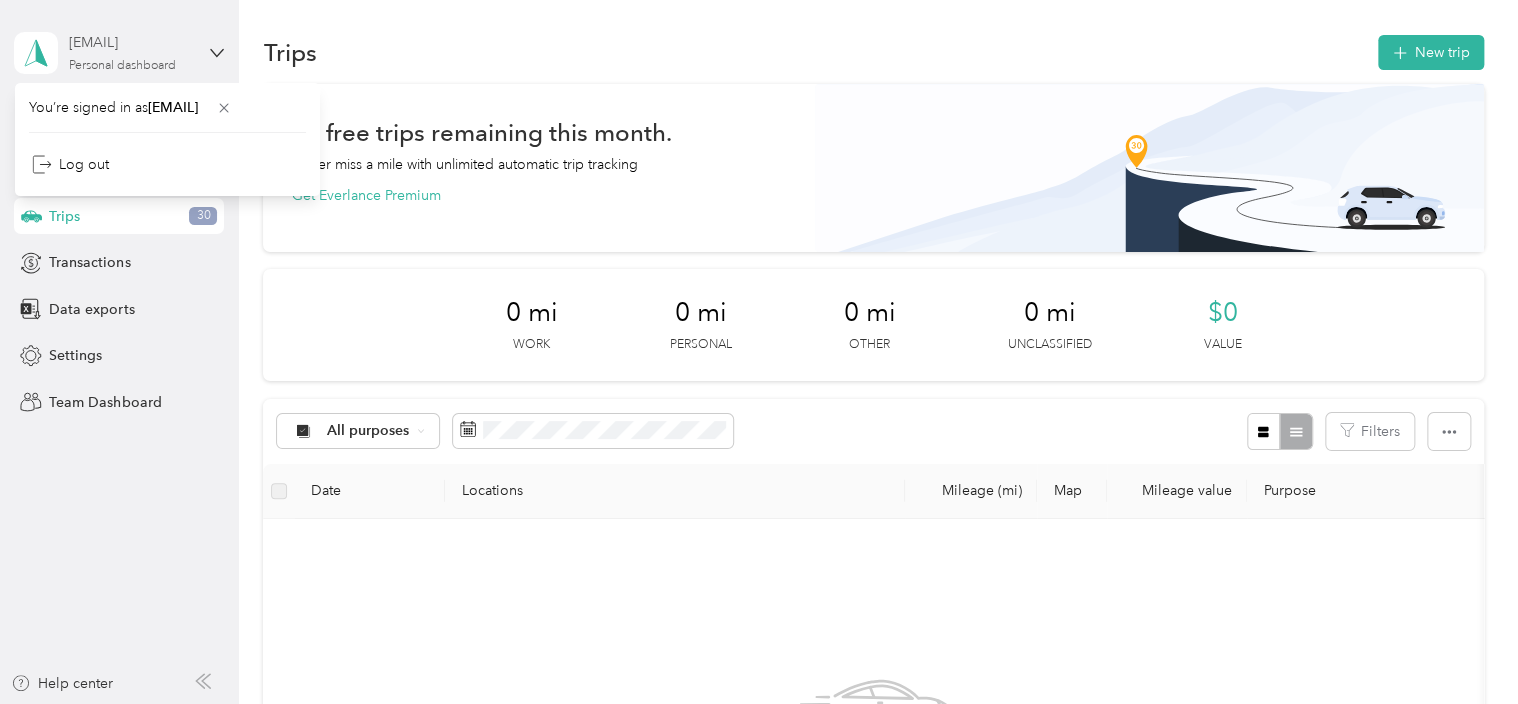 click on "[EMAIL]" at bounding box center (131, 42) 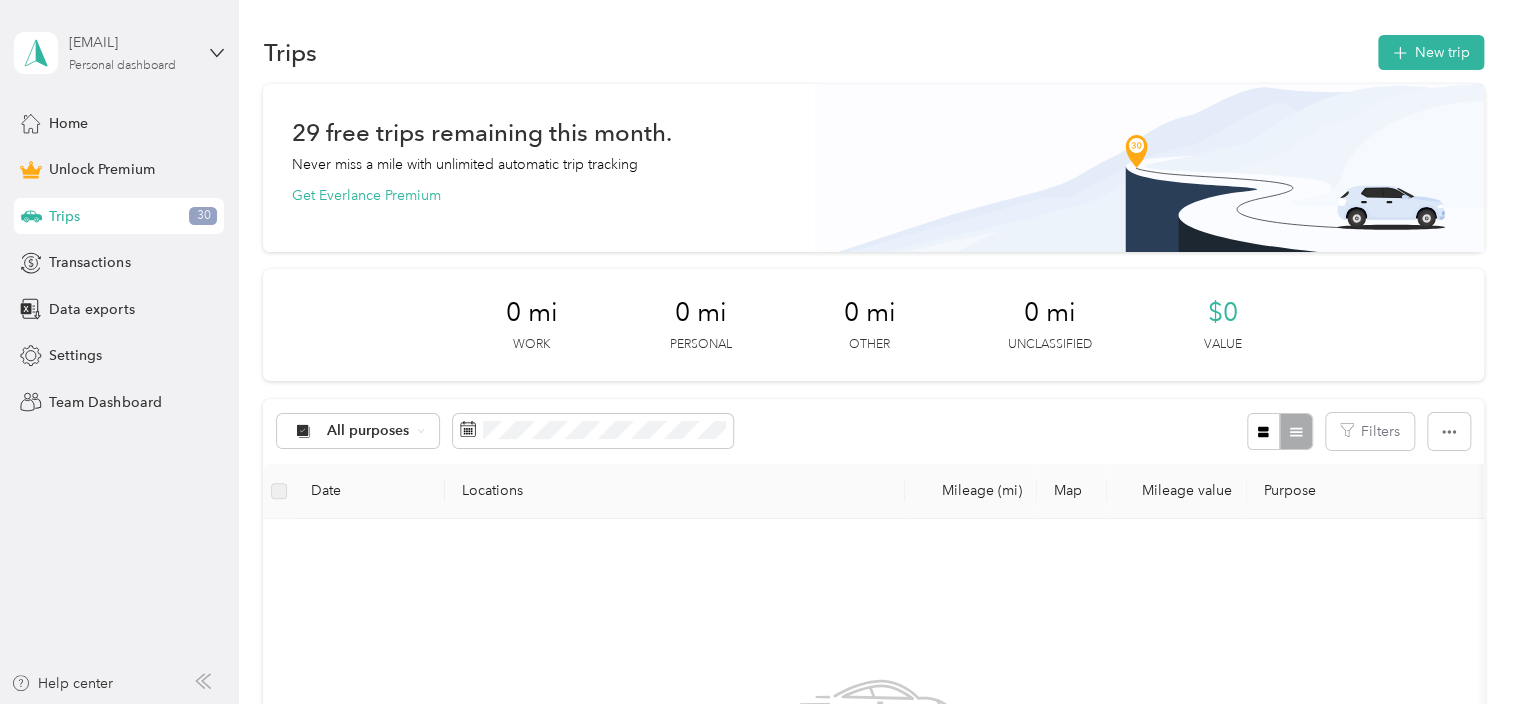 click on "[EMAIL] [TEXT]" at bounding box center (131, 52) 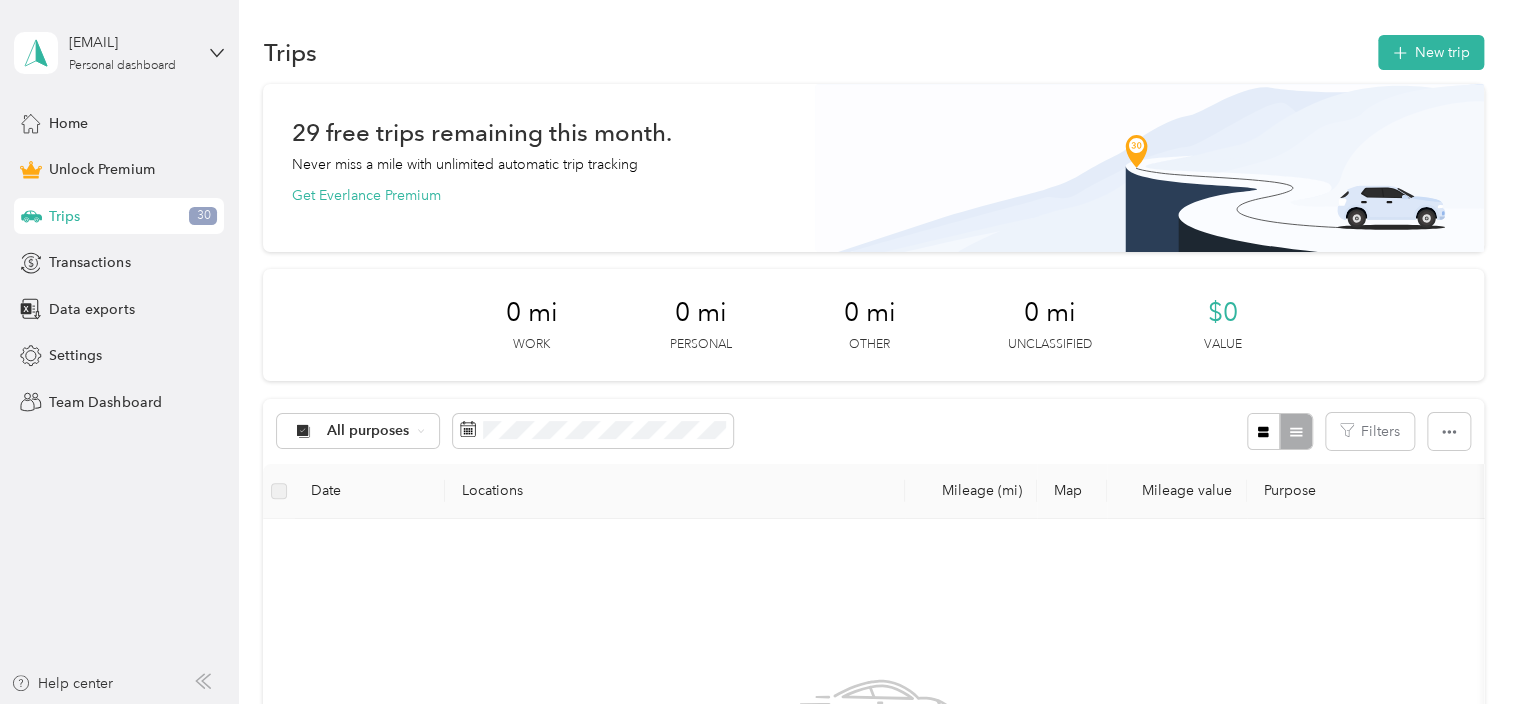 click on "Log out" at bounding box center (167, 156) 